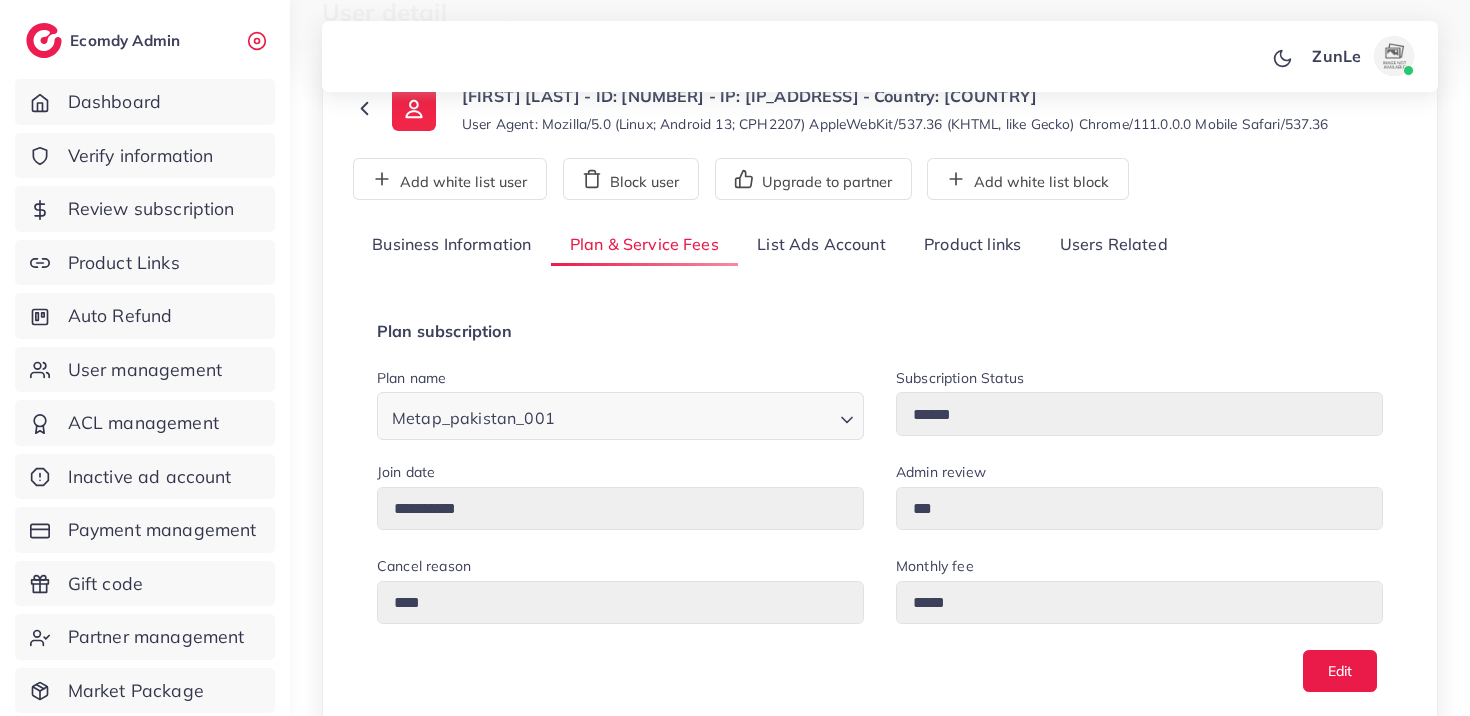 click on "List Ads Account" at bounding box center [821, 245] 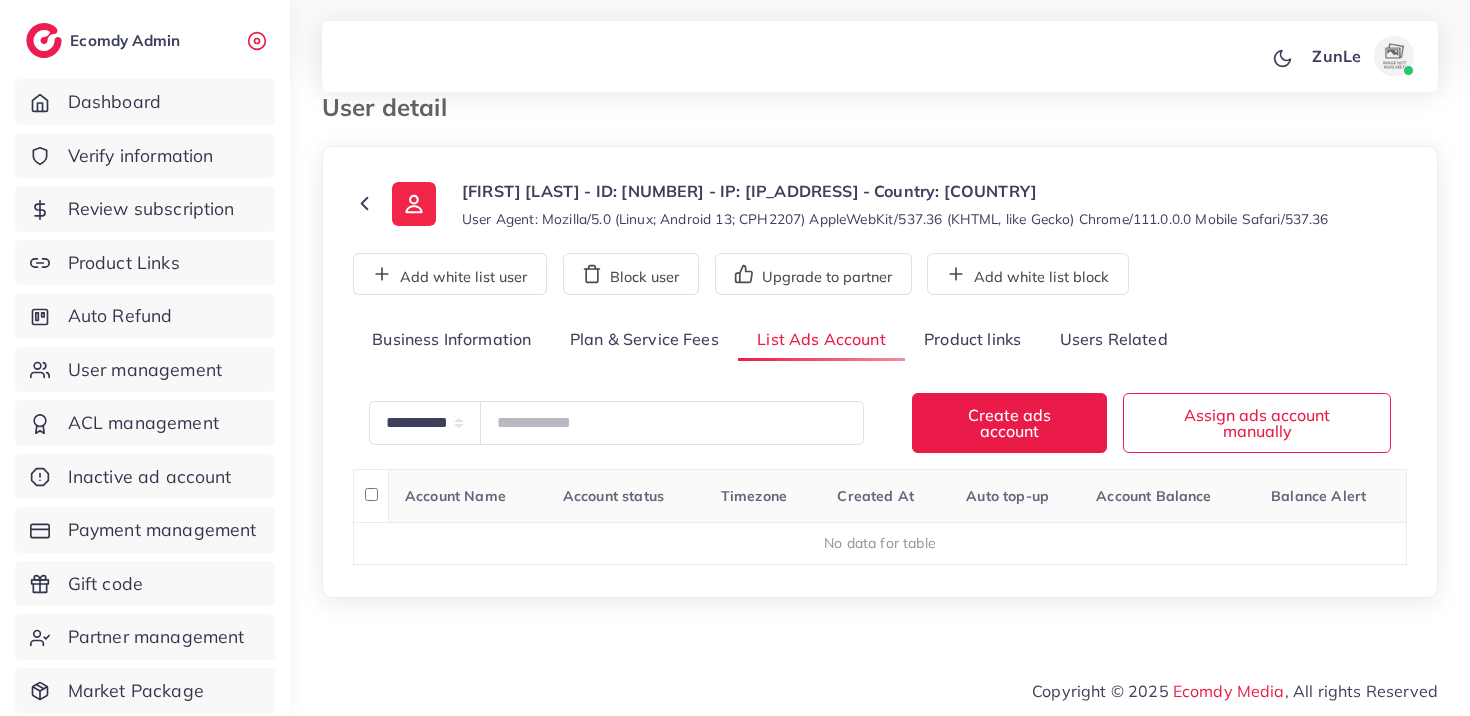 scroll, scrollTop: 15, scrollLeft: 0, axis: vertical 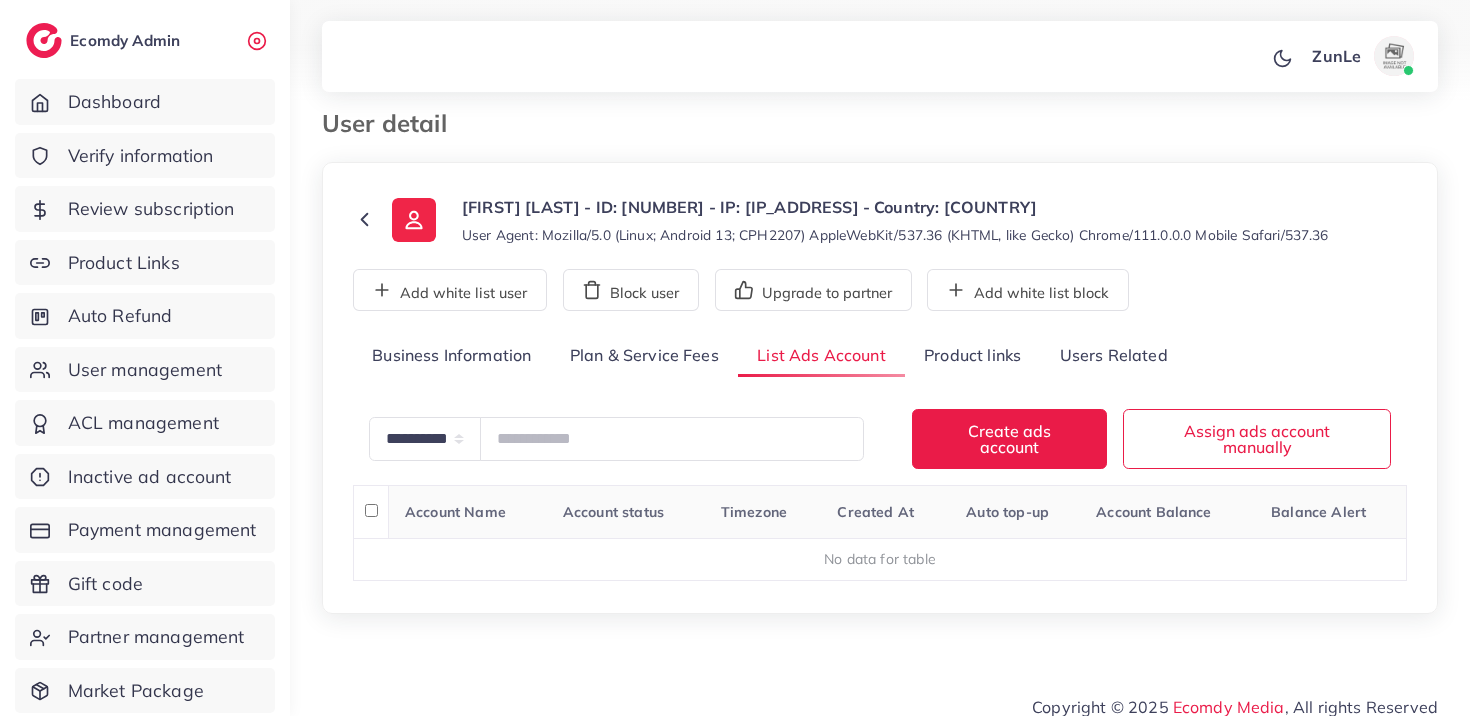 click on "List Ads Account" at bounding box center [821, 356] 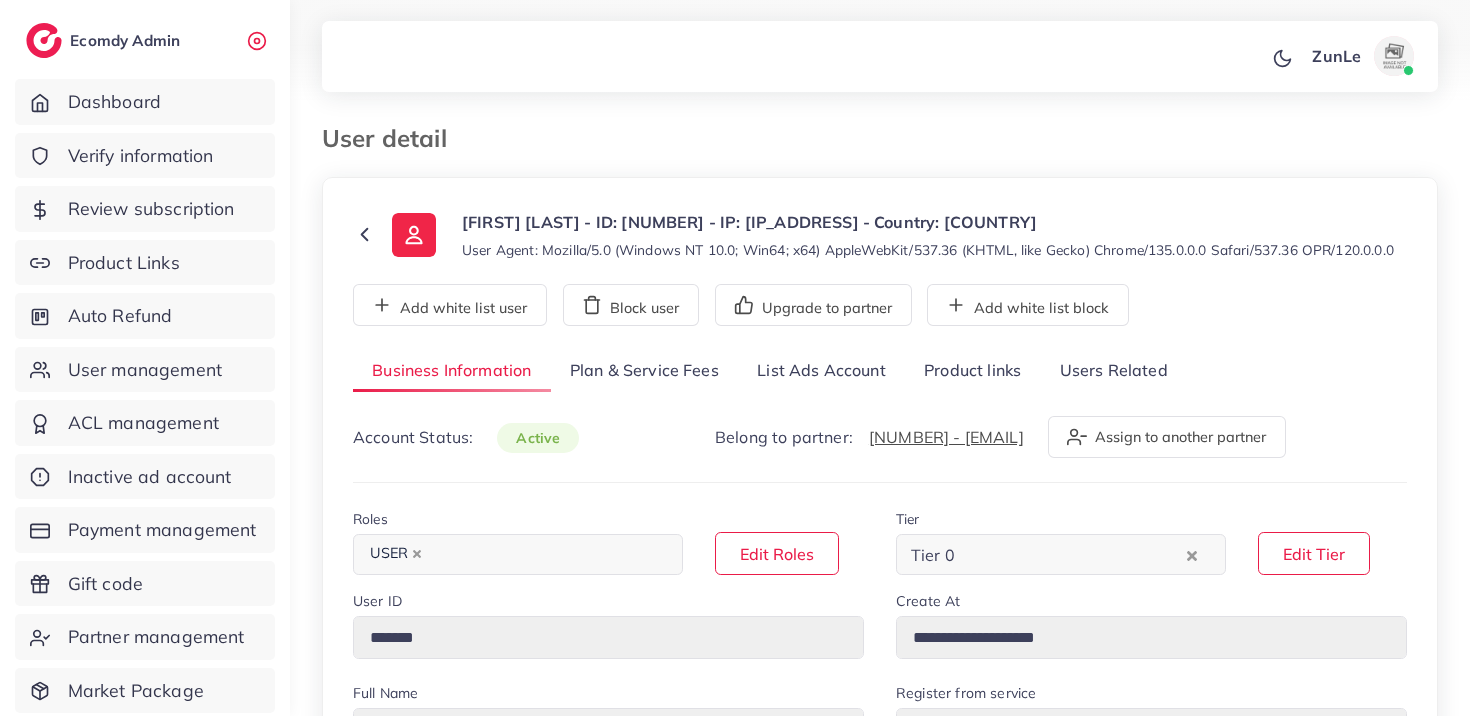 select on "*******" 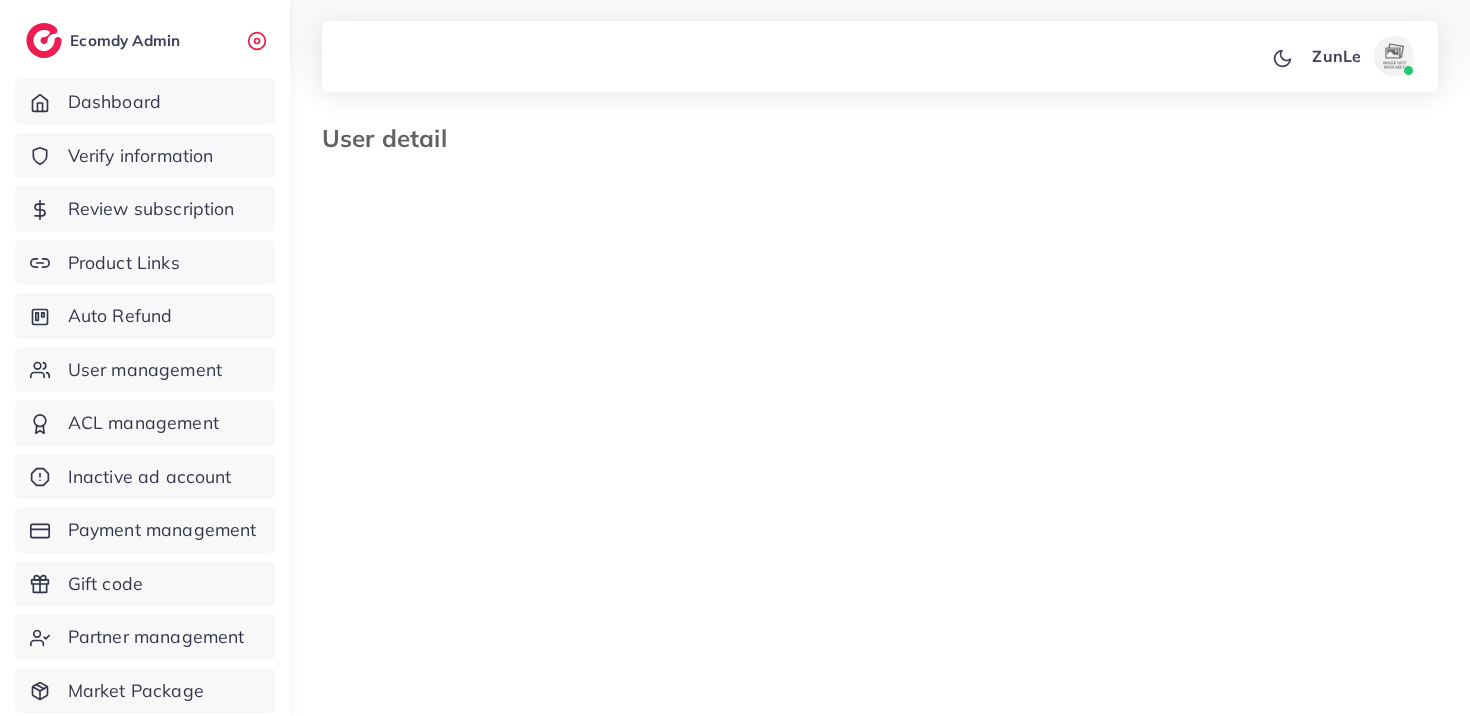 select on "*******" 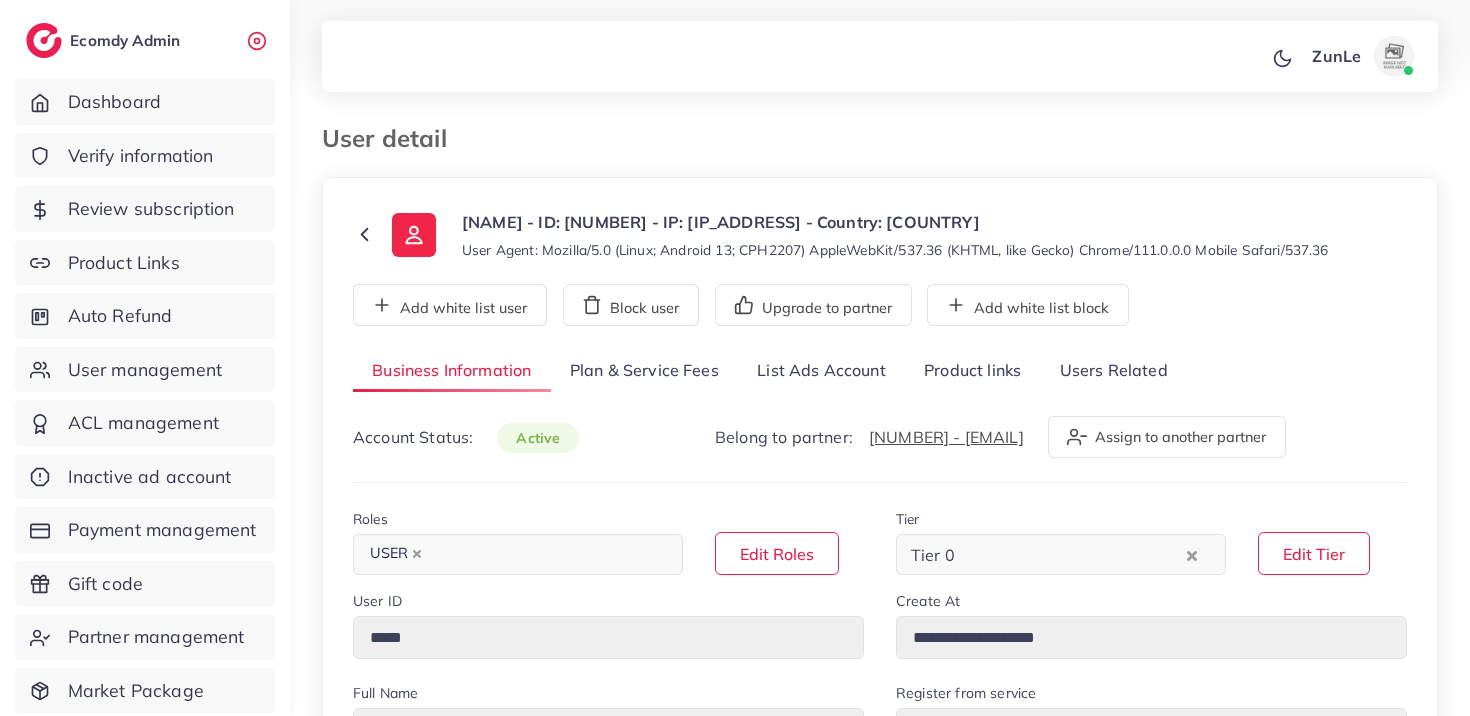scroll, scrollTop: 0, scrollLeft: 0, axis: both 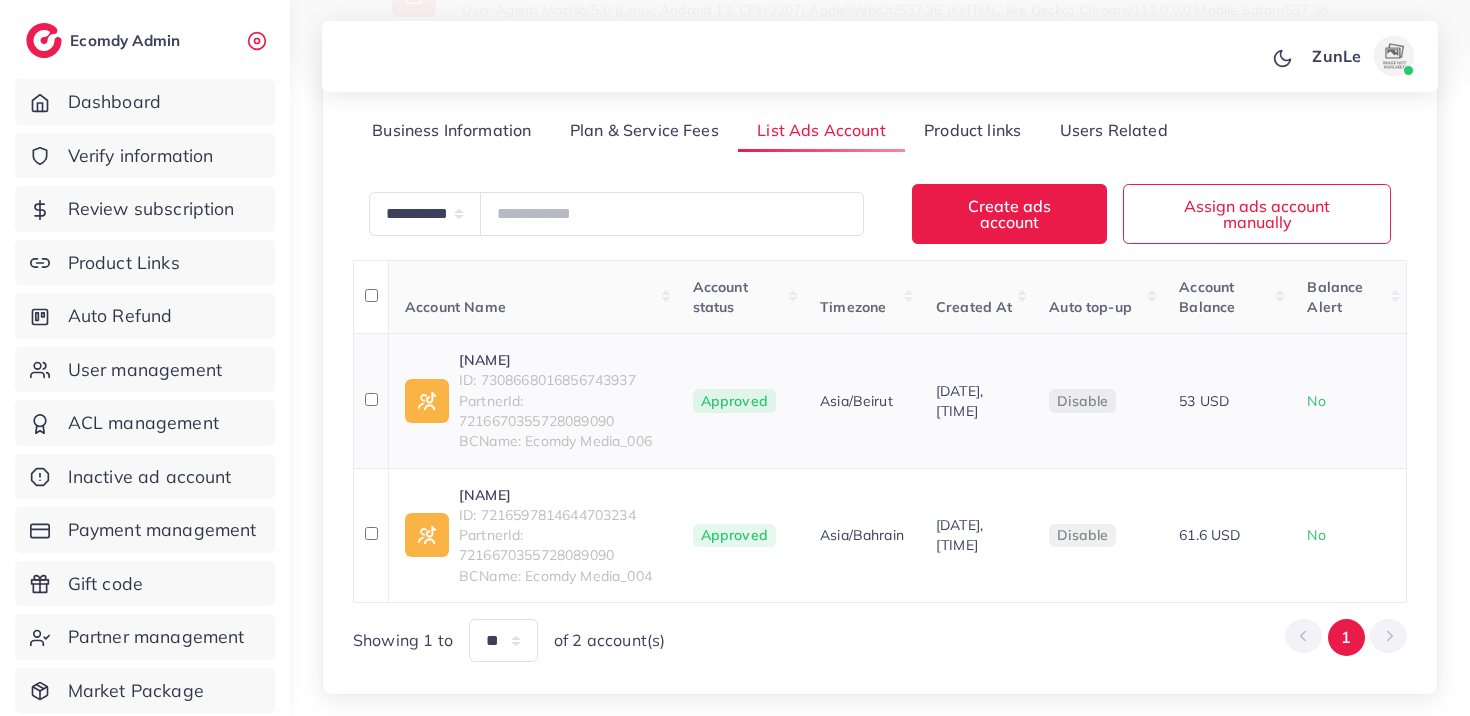 click on "JMH 2 - ELLINA" at bounding box center [560, 360] 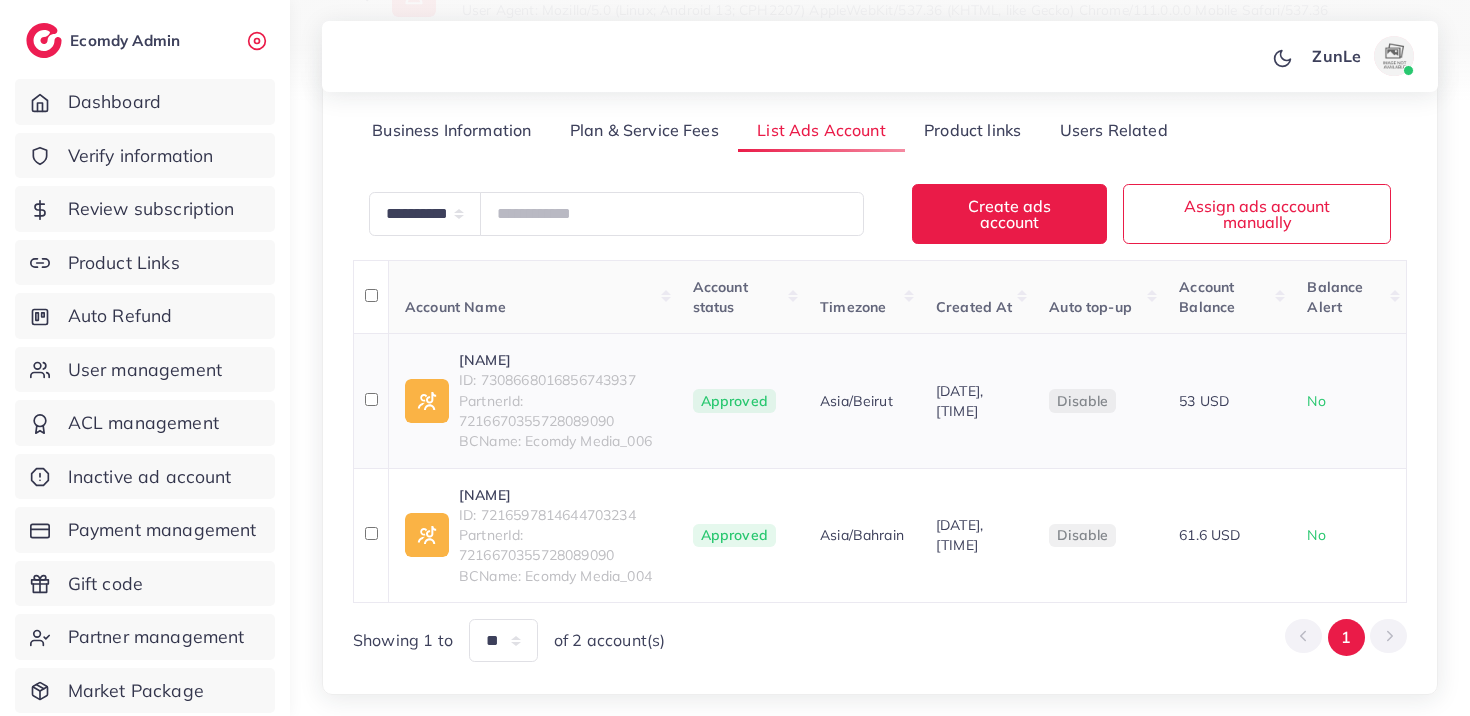click on "ID: 7308668016856743937" at bounding box center [560, 380] 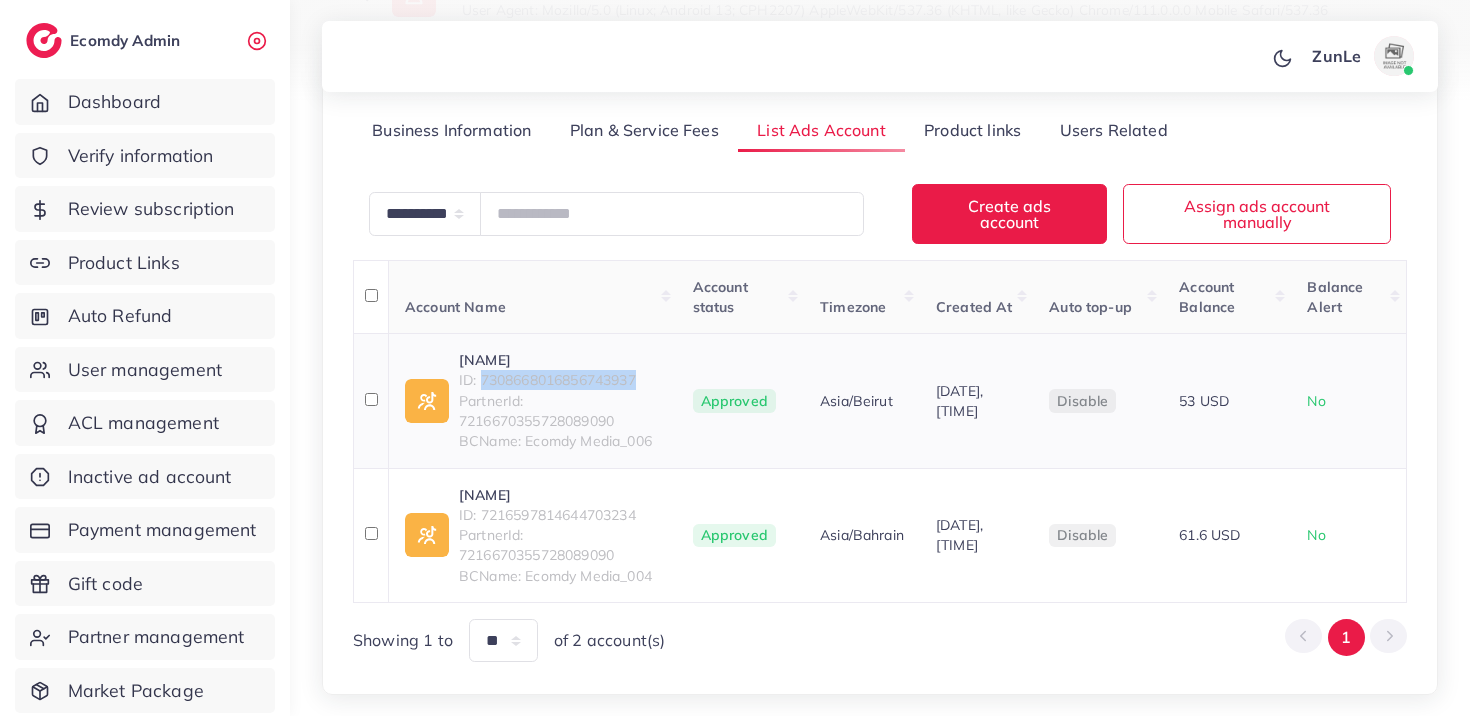 click on "ID: 7308668016856743937" at bounding box center (560, 380) 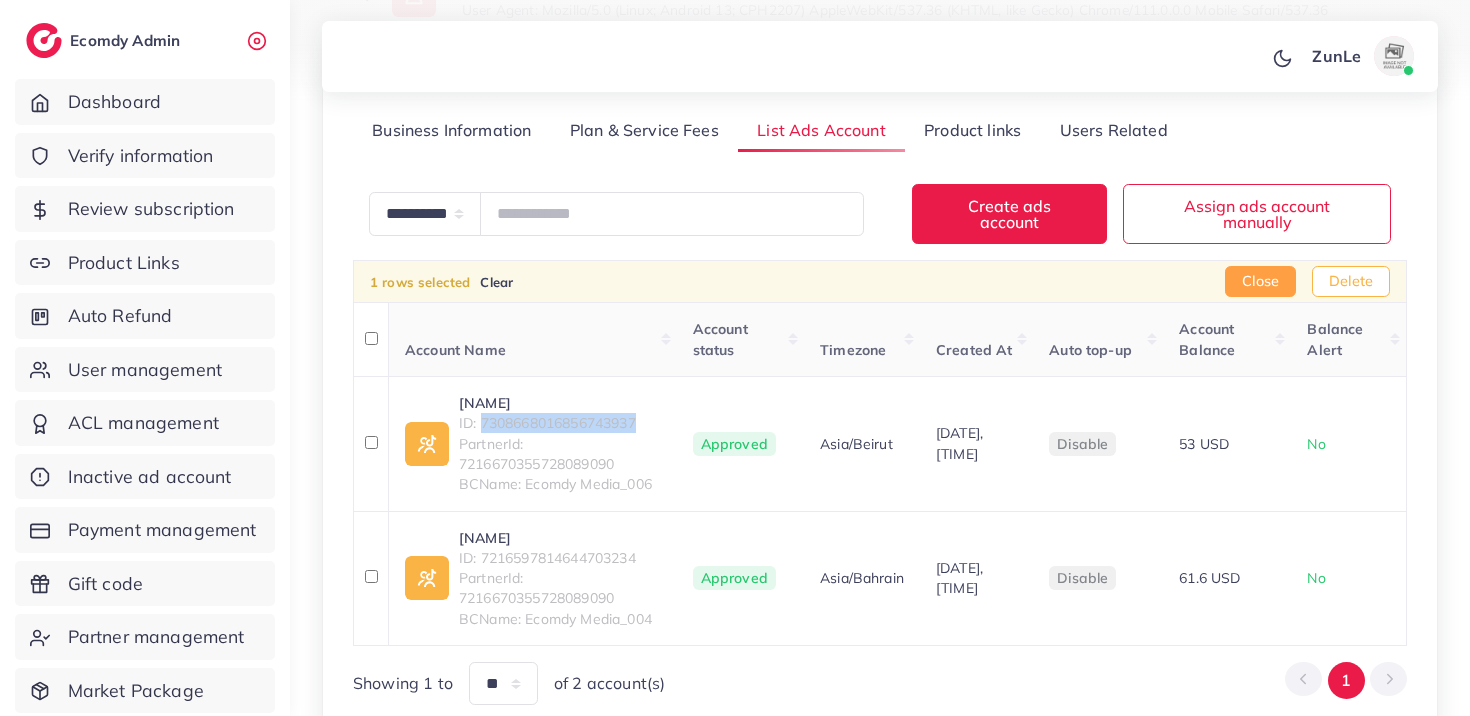 click on "Delete" at bounding box center [1351, 282] 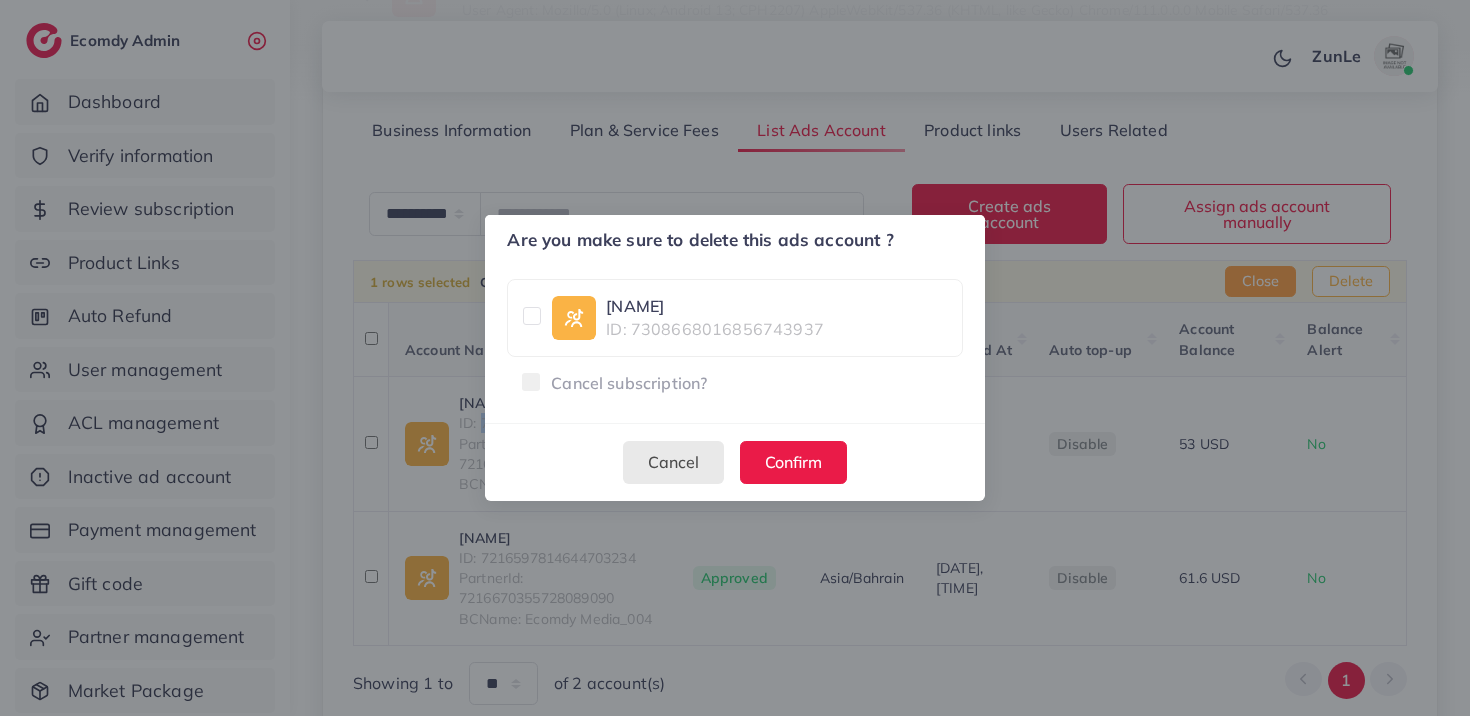 click on "Cancel" at bounding box center [673, 462] 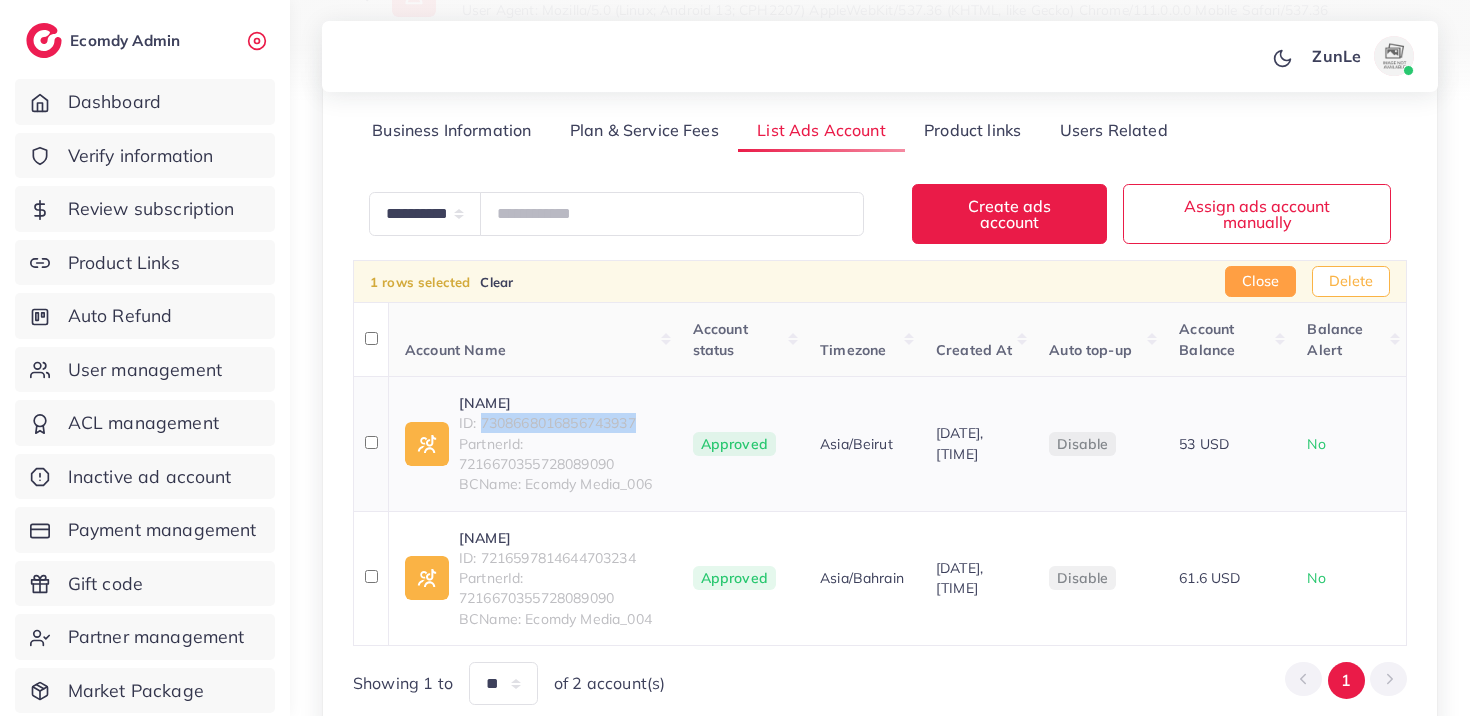 type 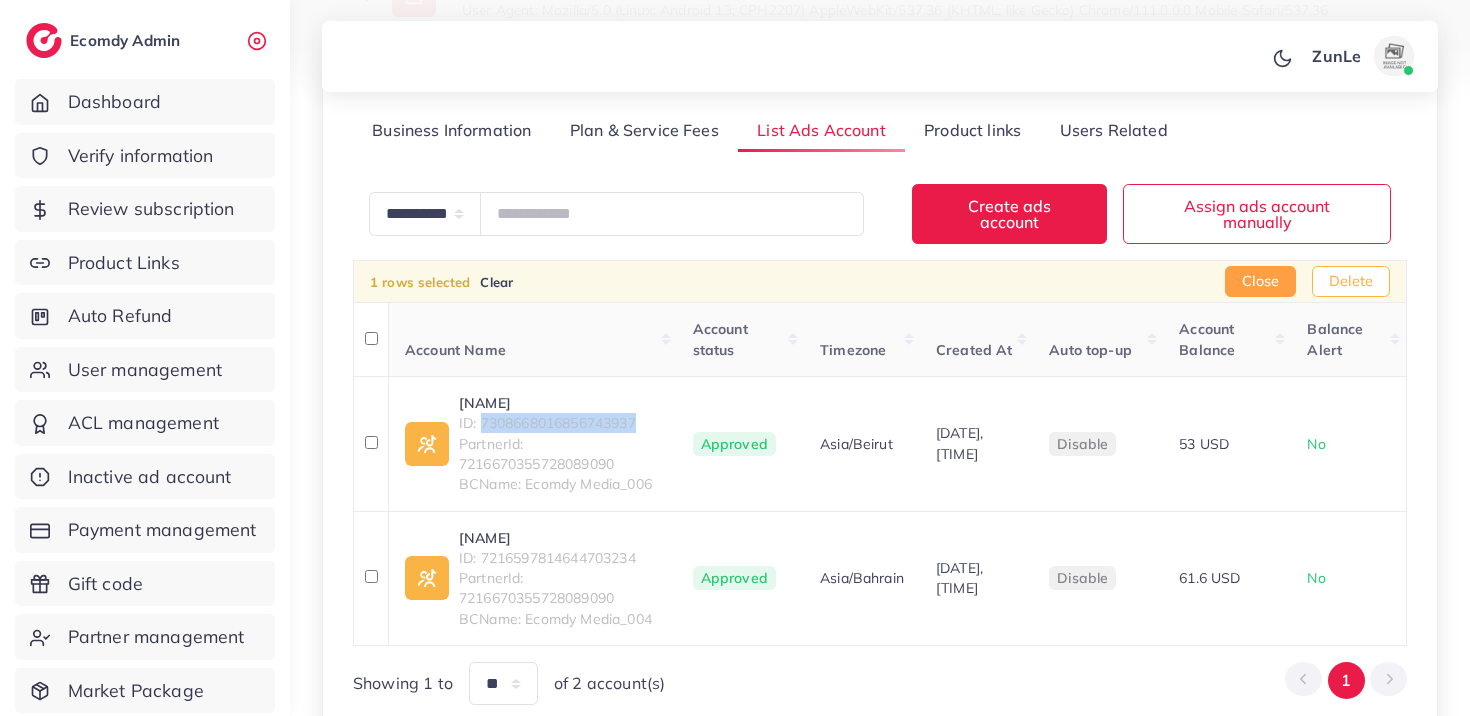 click on "Delete" at bounding box center (1351, 282) 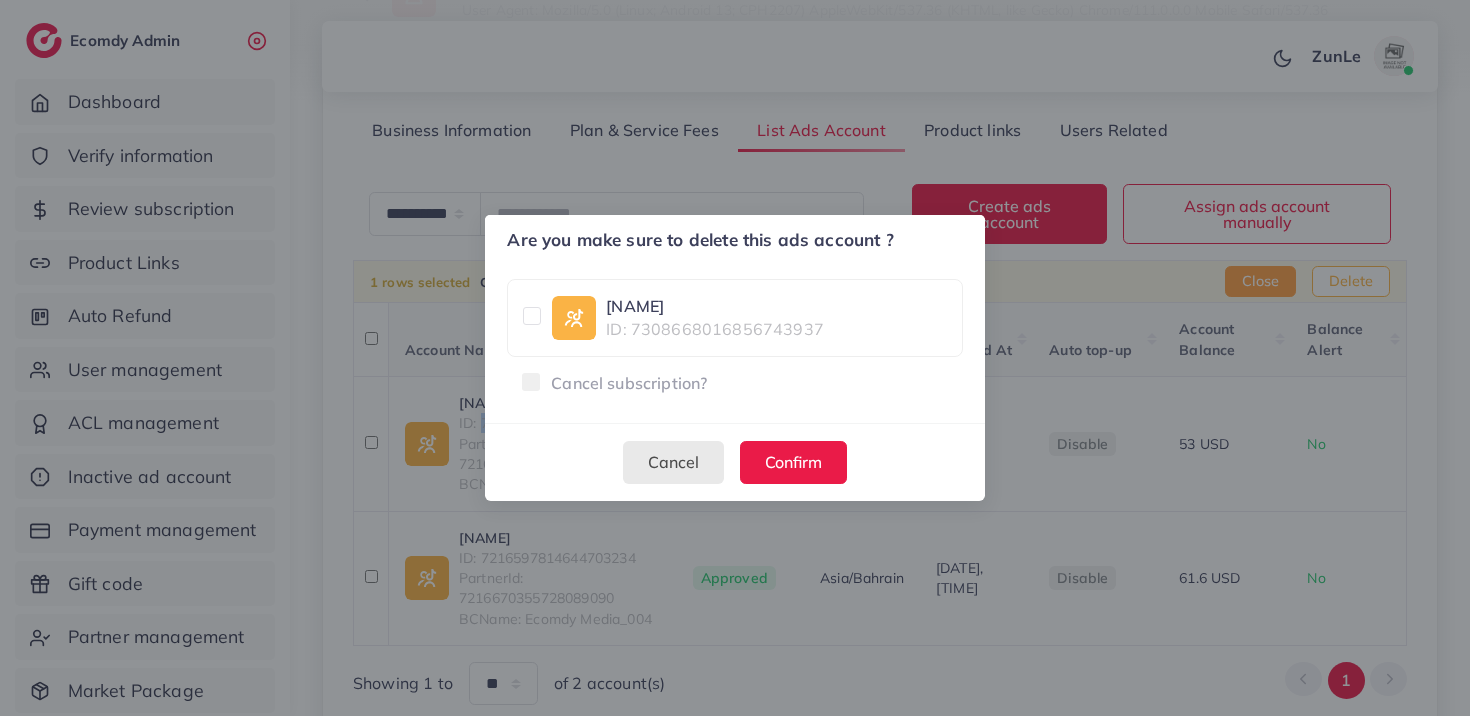 click on "Cancel" at bounding box center [673, 462] 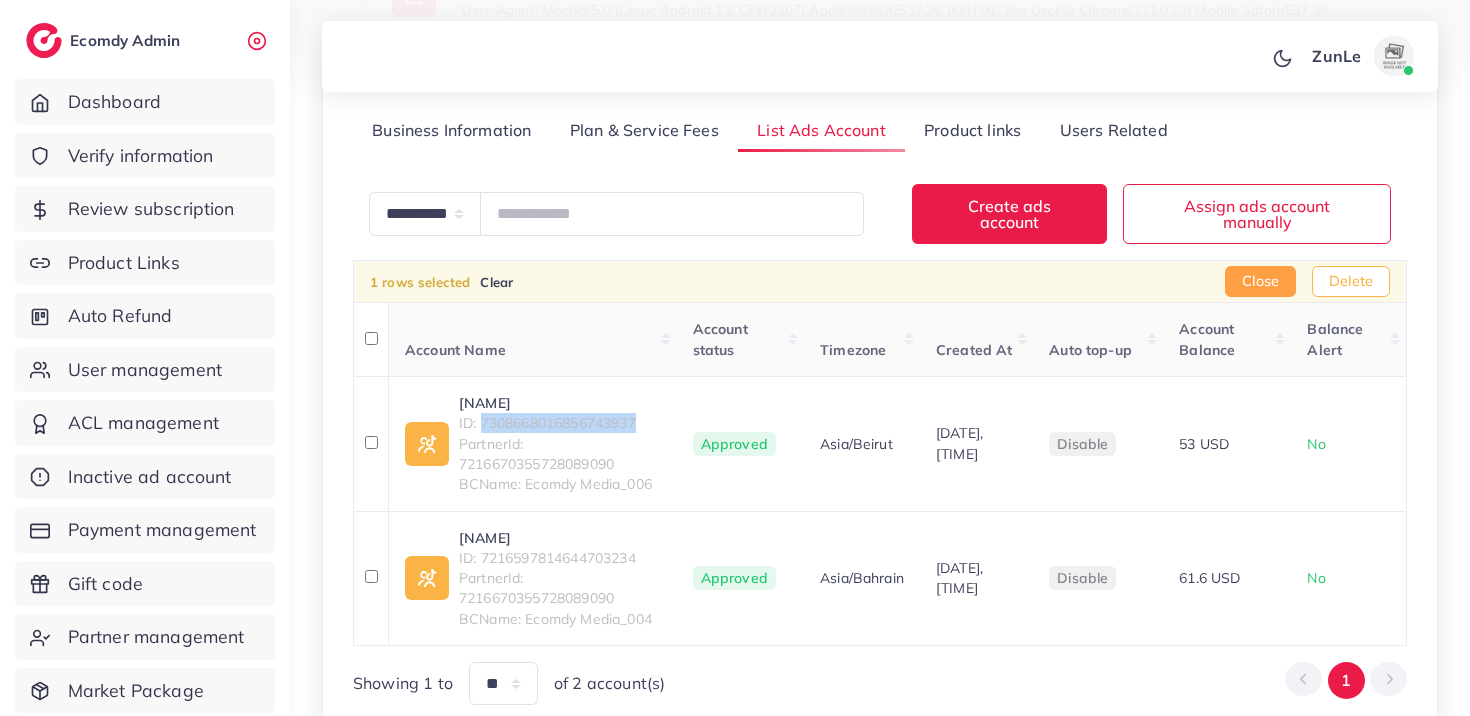 click on "Delete" at bounding box center (1351, 282) 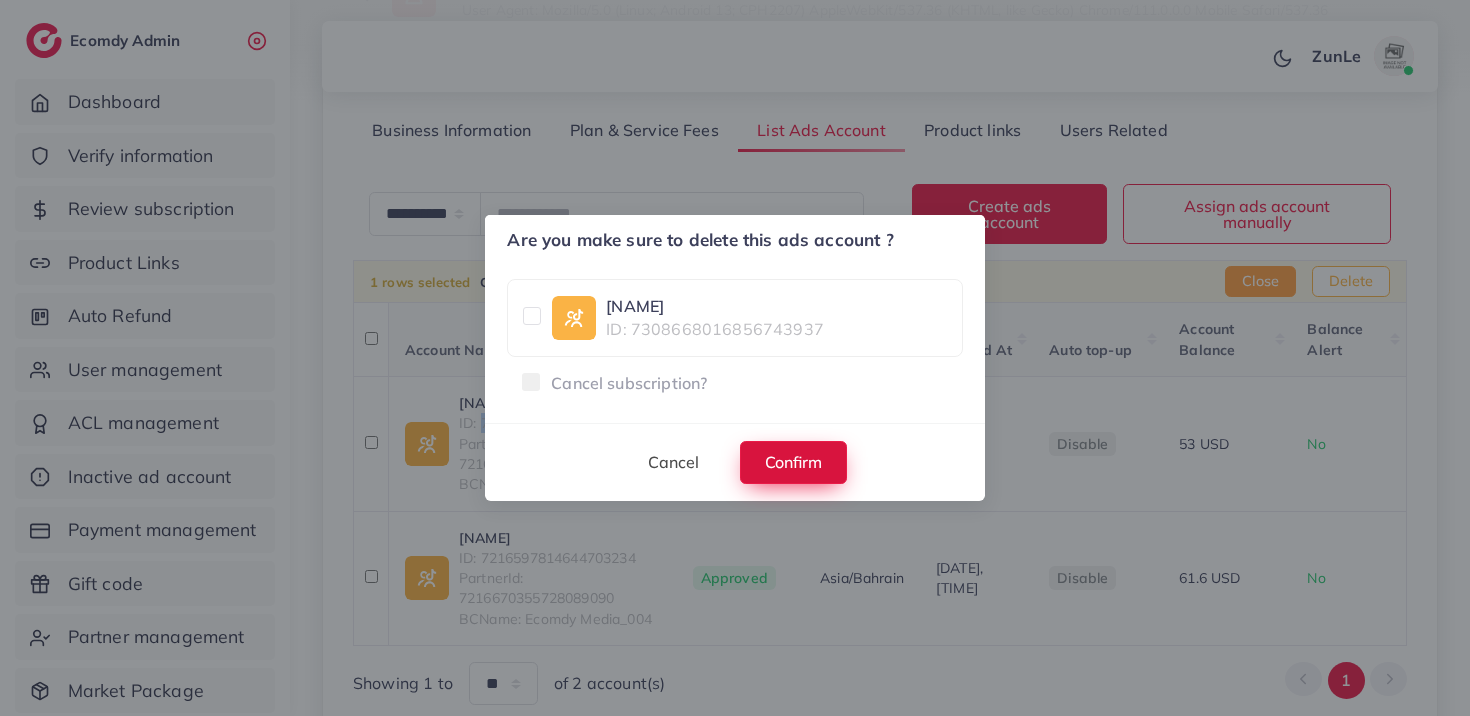 click on "Confirm" at bounding box center (793, 462) 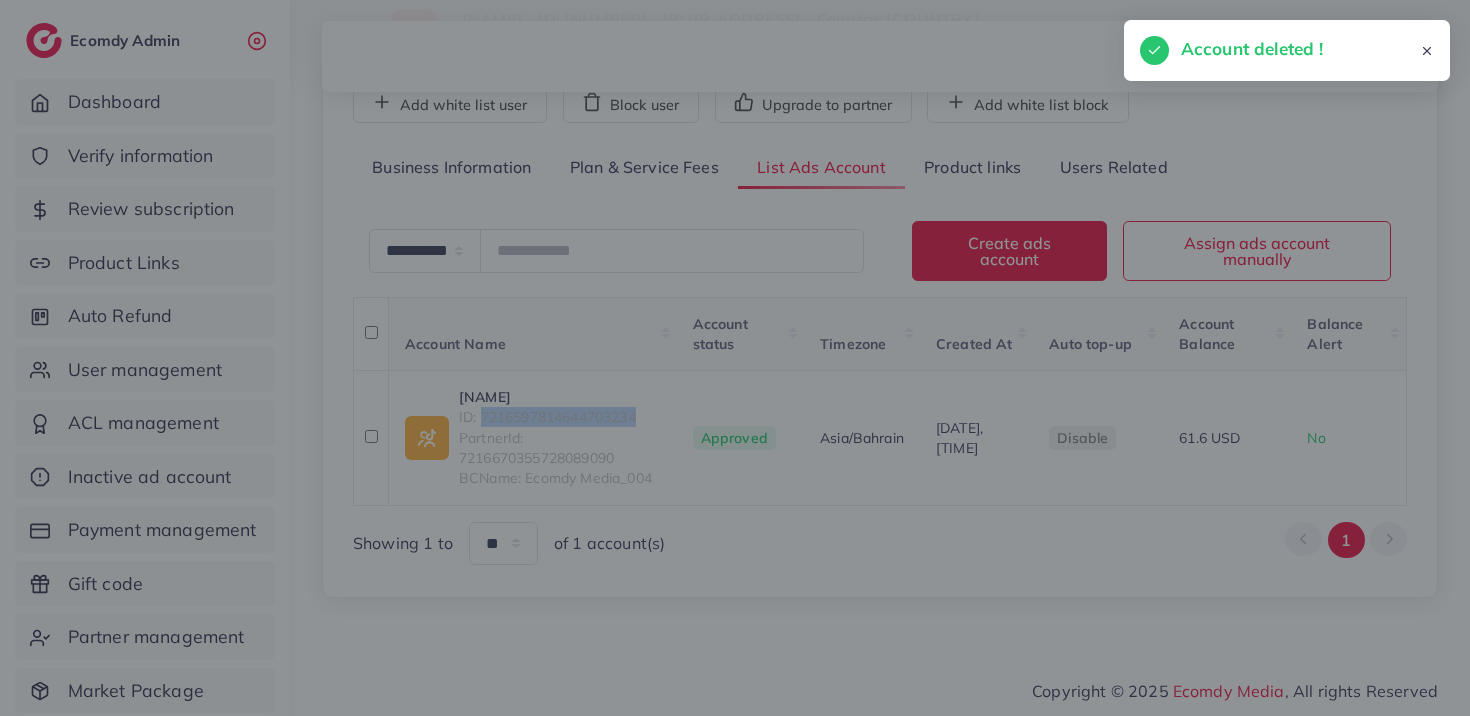 scroll, scrollTop: 187, scrollLeft: 0, axis: vertical 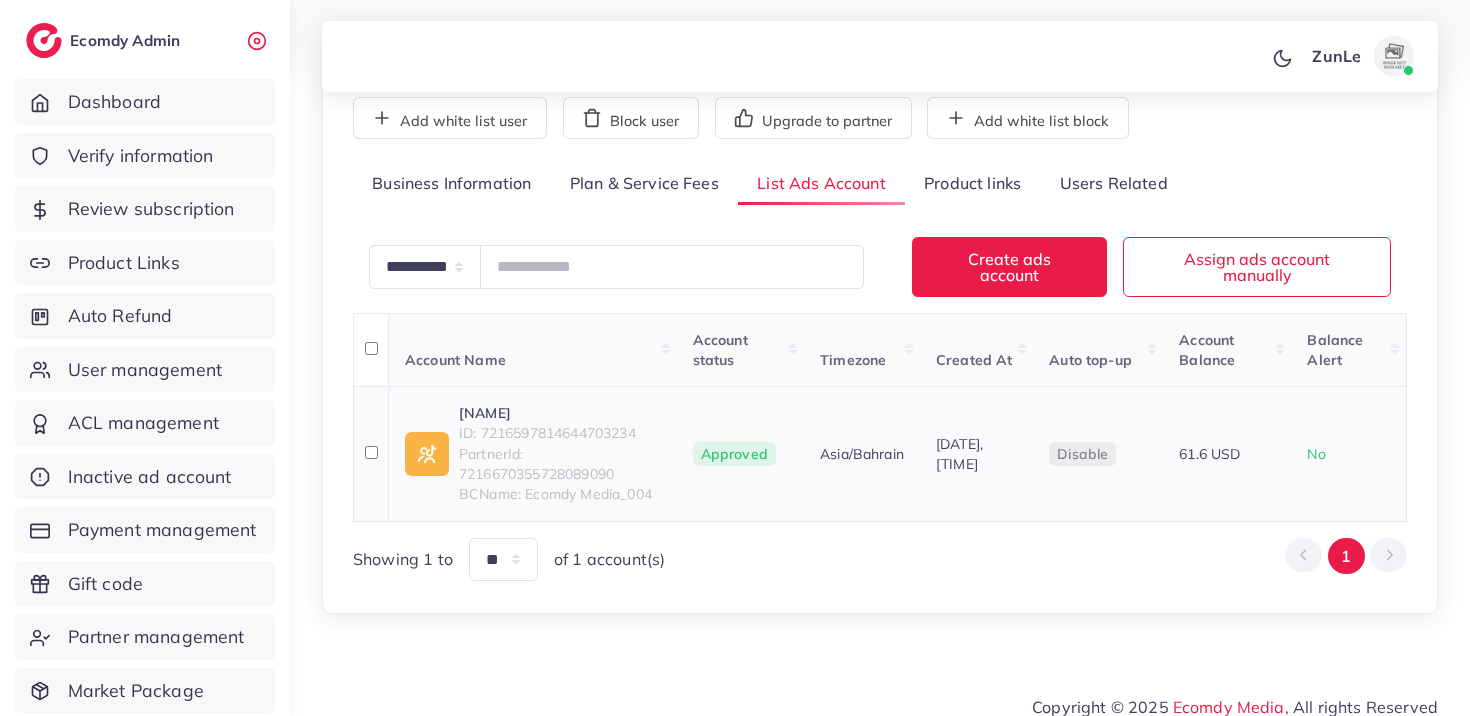 click on "PartnerId: 7216670355728089090" at bounding box center (560, 464) 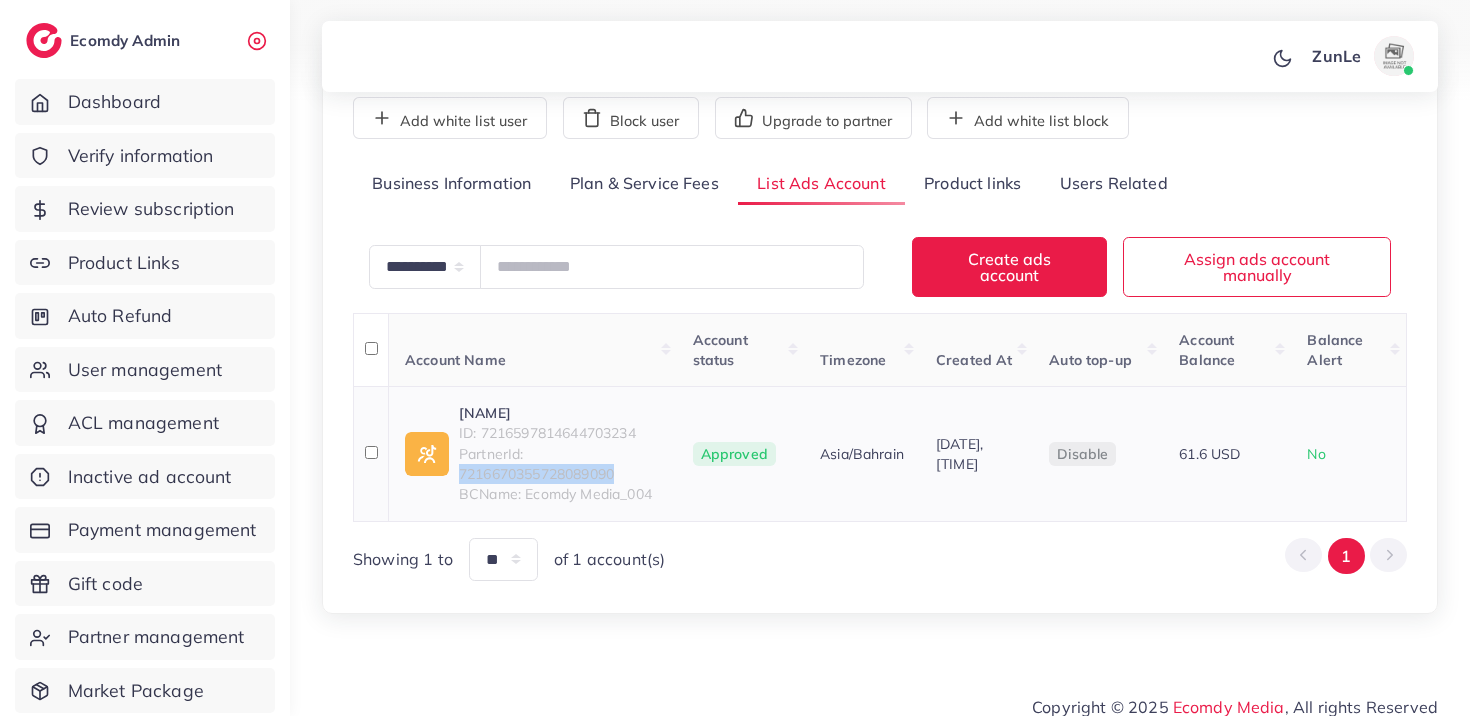 click on "PartnerId: 7216670355728089090" at bounding box center (560, 464) 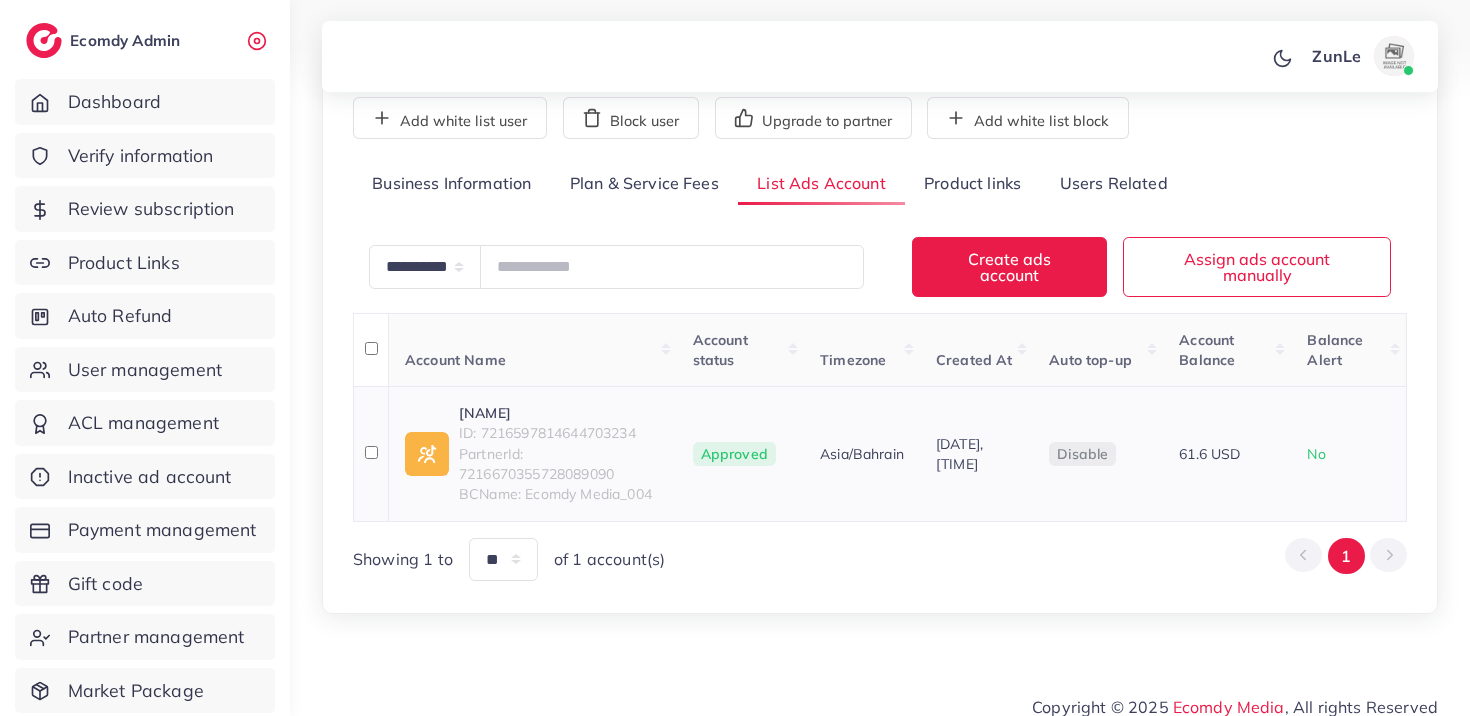 click on "ID: 7216597814644703234" at bounding box center [560, 433] 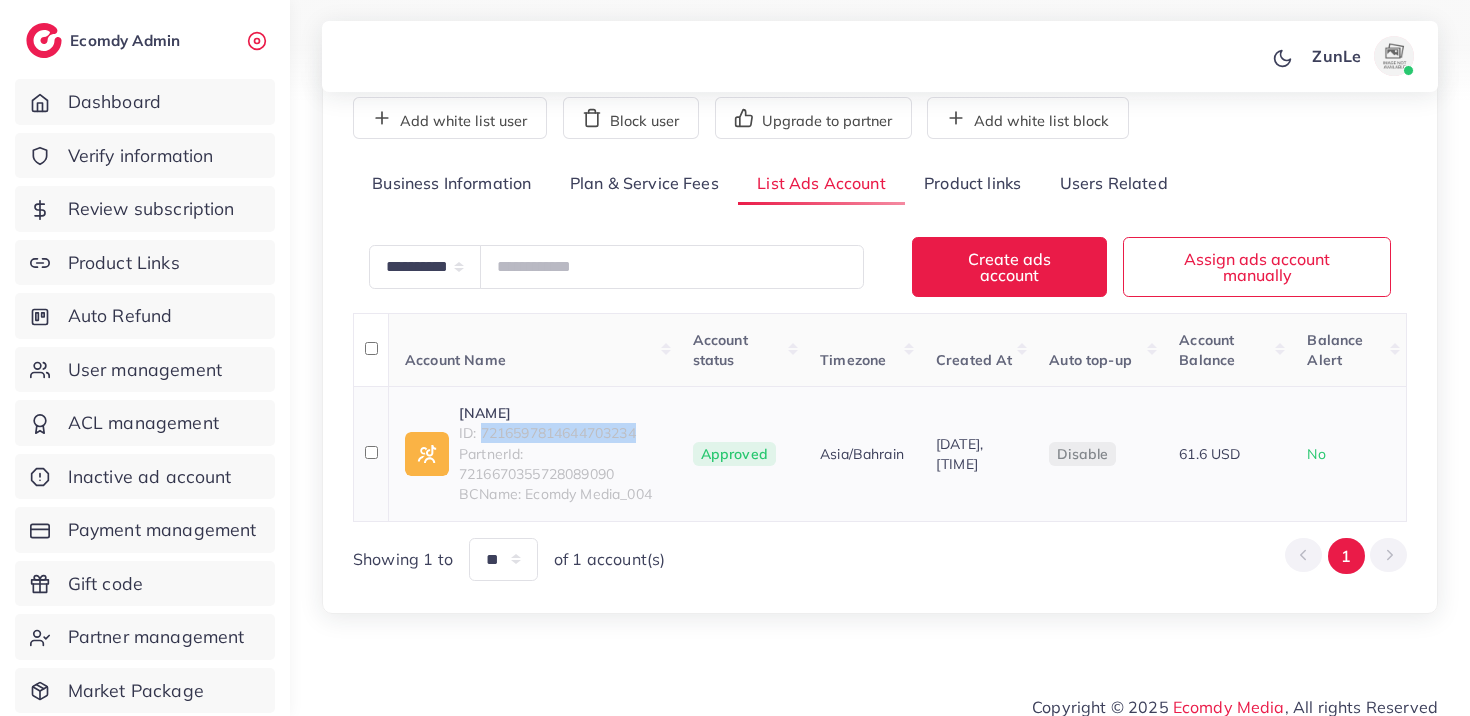 click on "ID: 7216597814644703234" at bounding box center [560, 433] 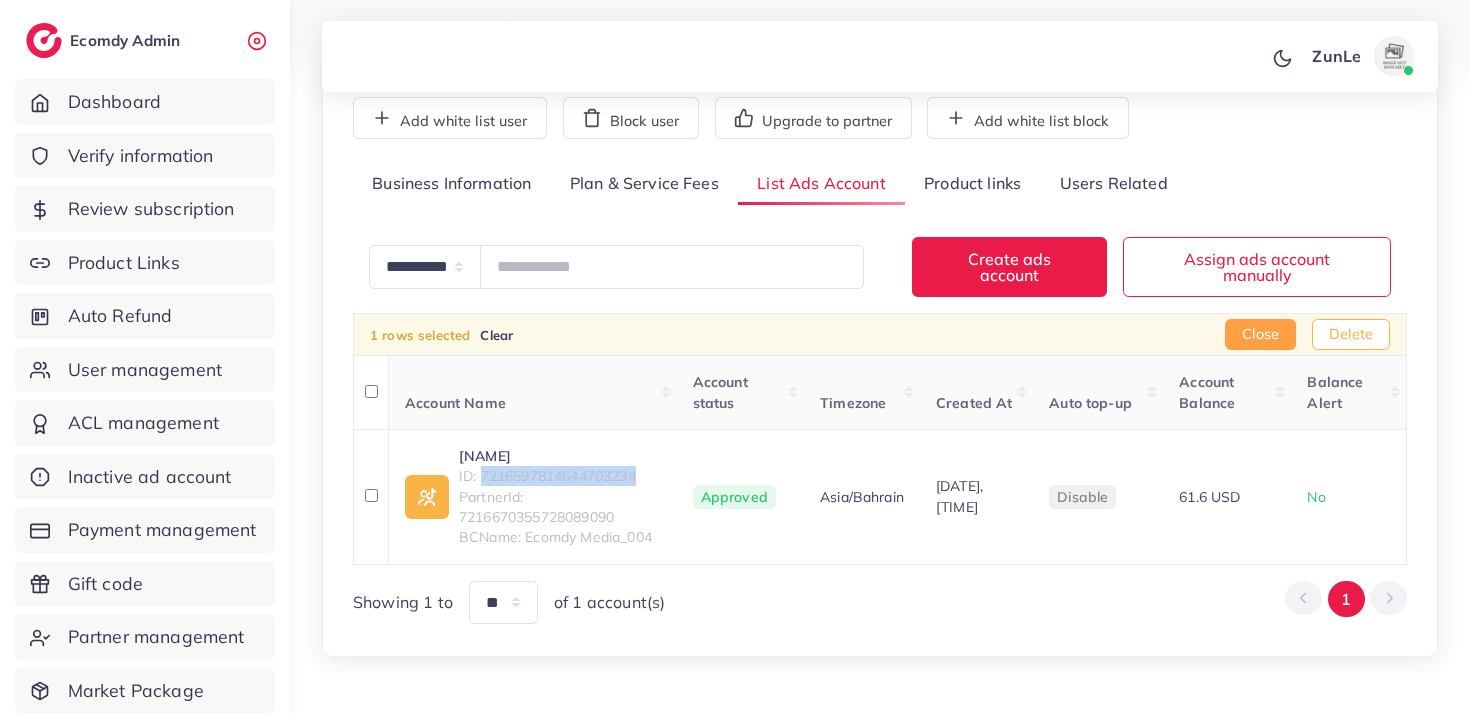 click on "Delete" at bounding box center [1351, 335] 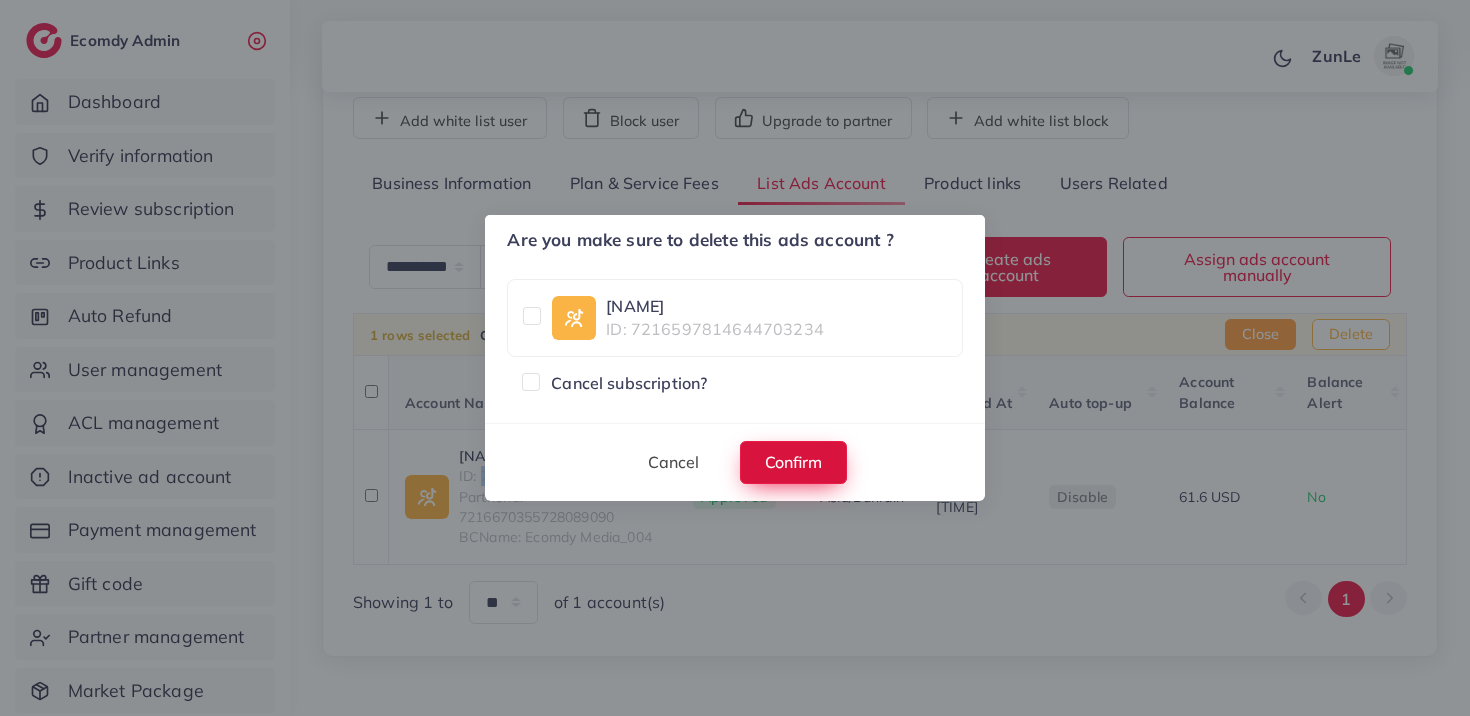 click on "Confirm" at bounding box center [793, 462] 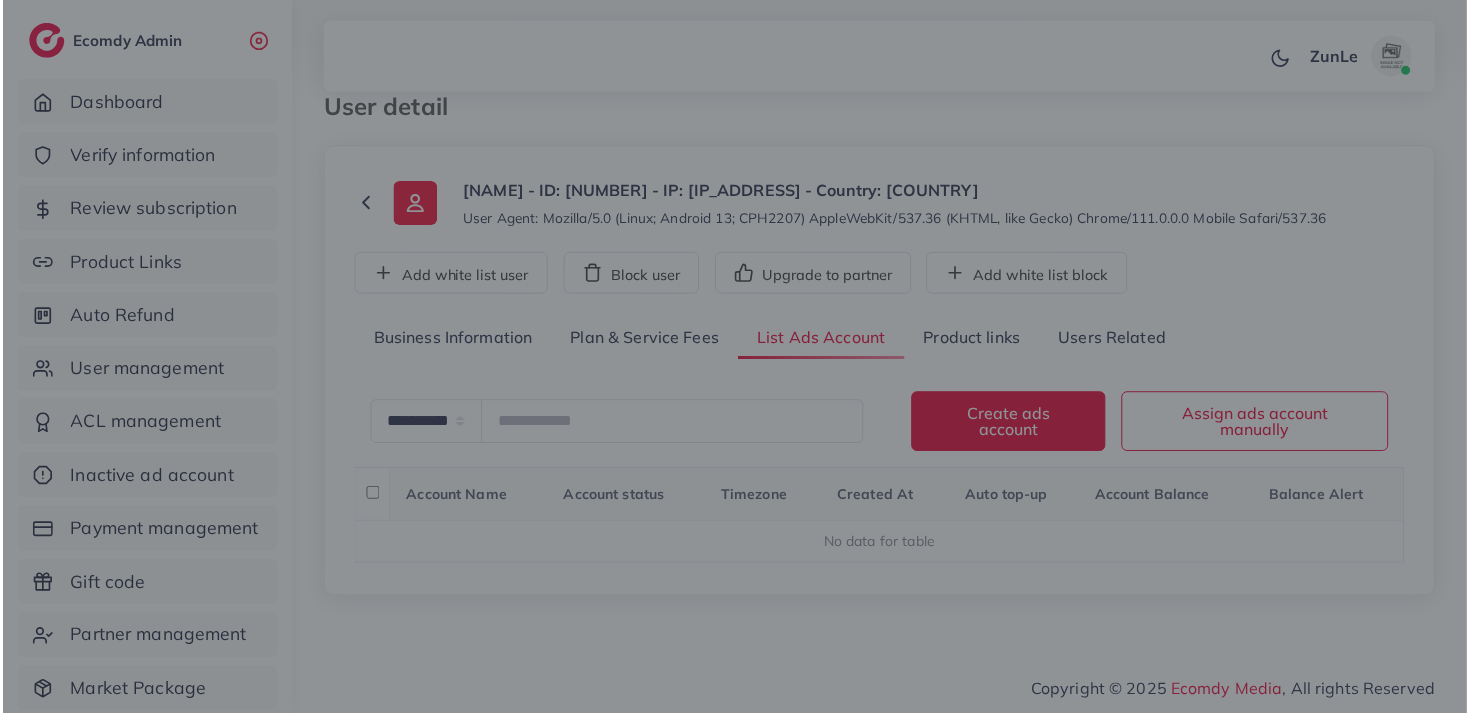 scroll, scrollTop: 18, scrollLeft: 0, axis: vertical 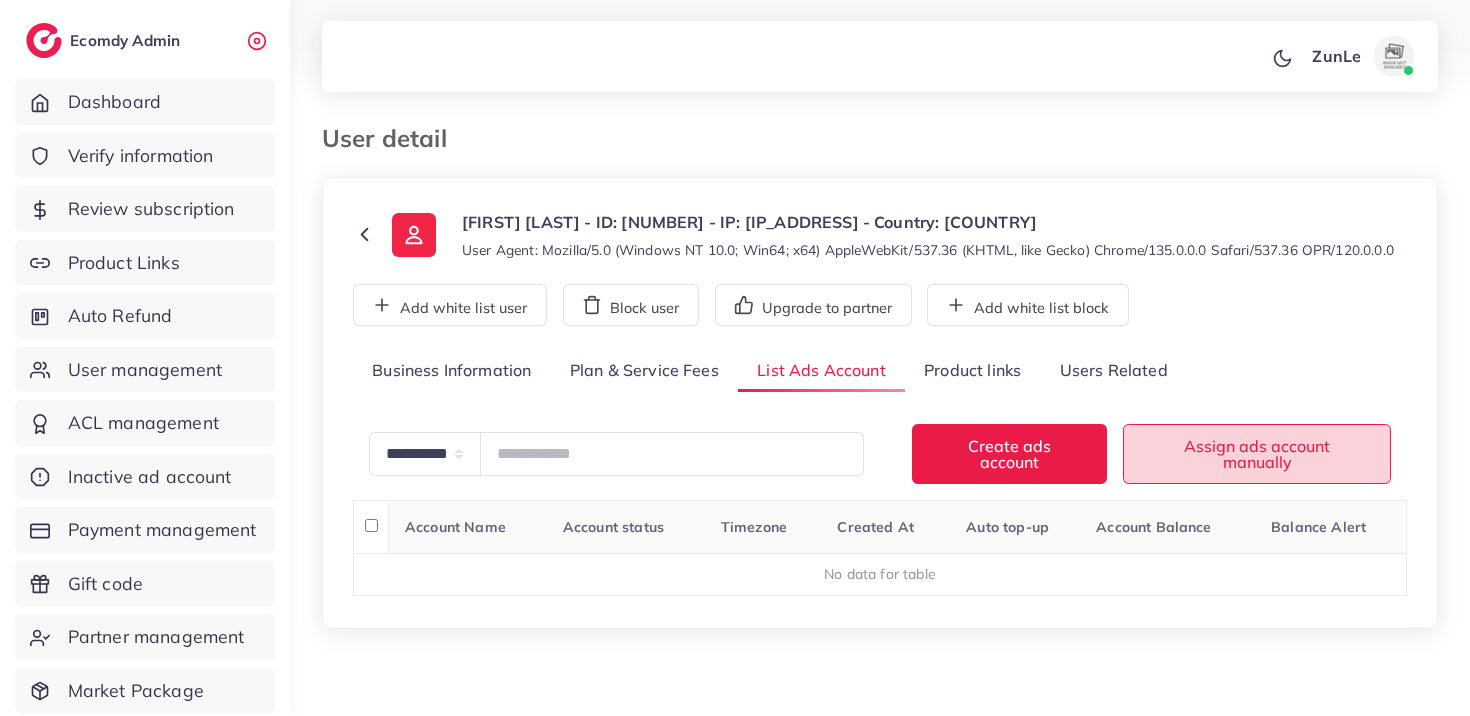 click on "Assign ads account manually" at bounding box center (1257, 453) 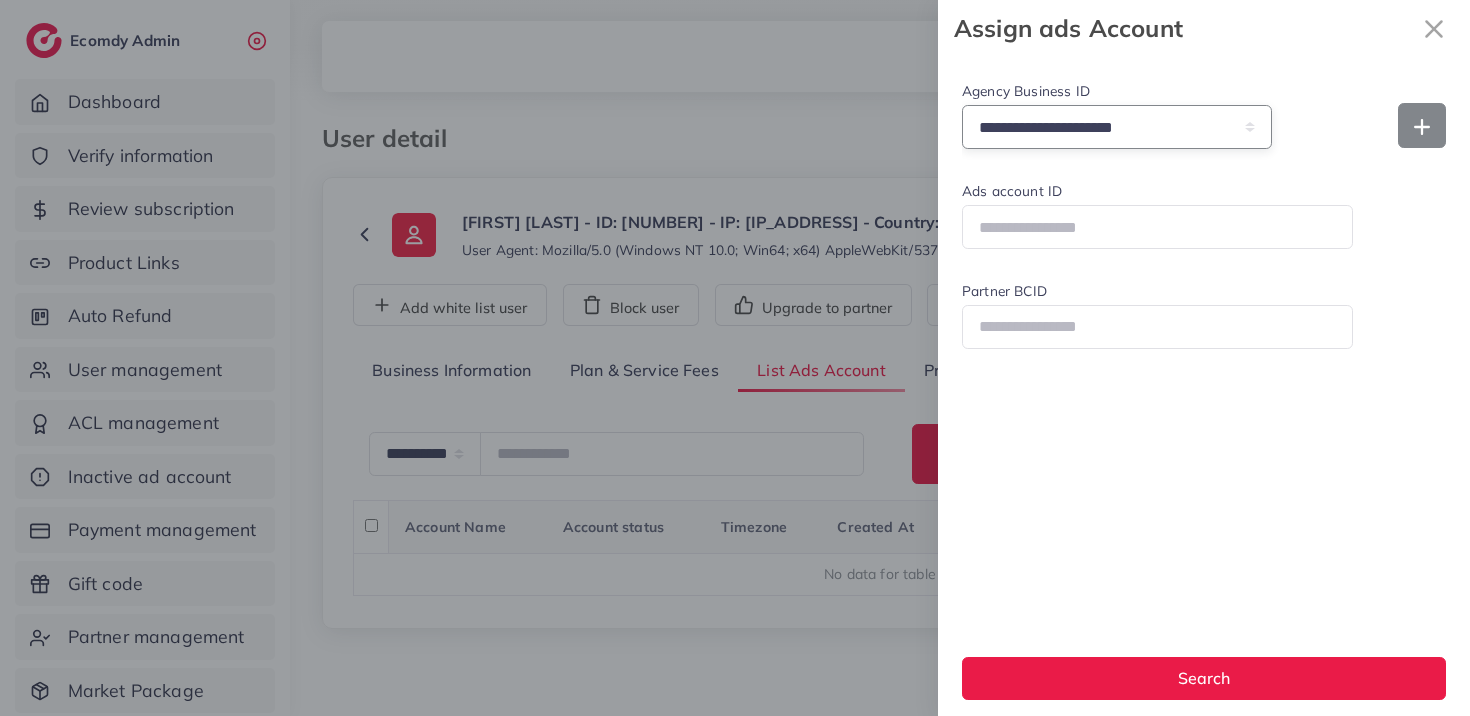click on "**********" at bounding box center (1117, 126) 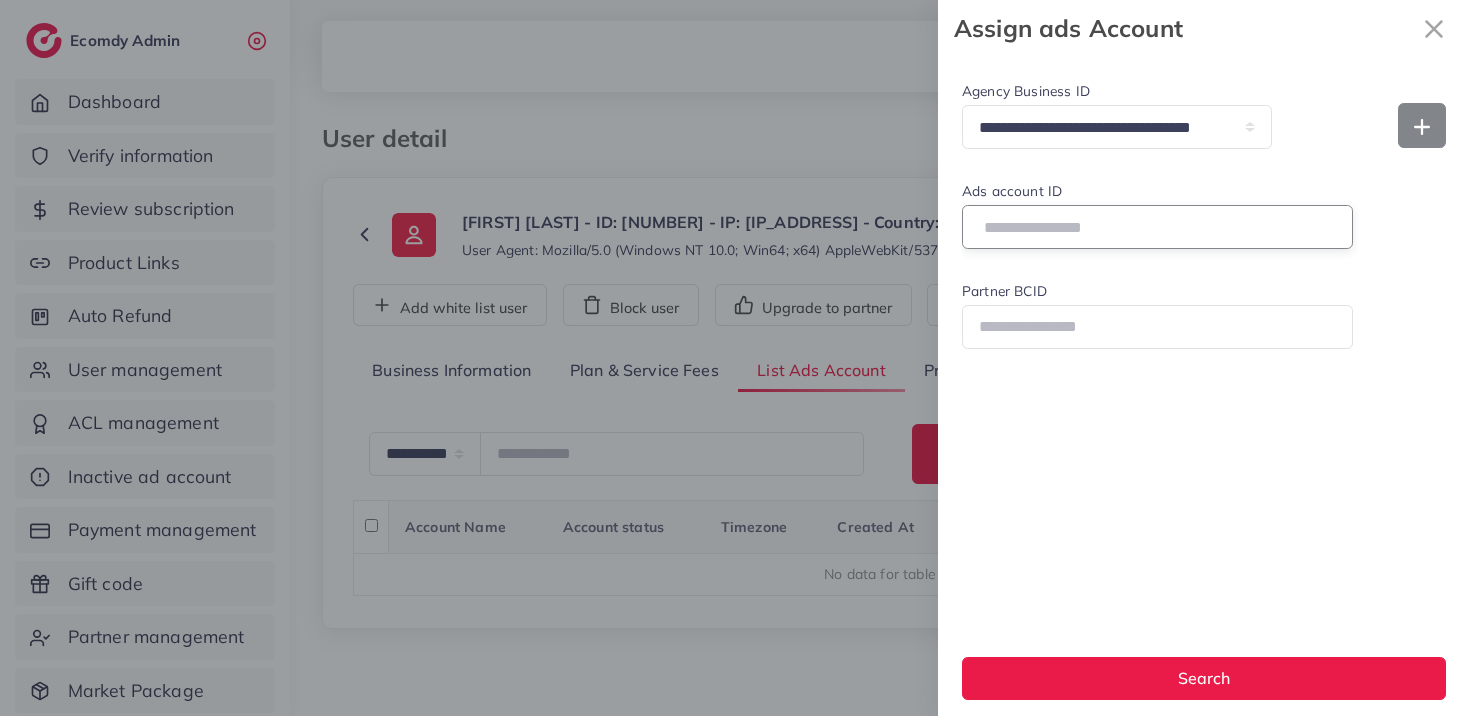 click on "Ads account ID" at bounding box center (1157, 226) 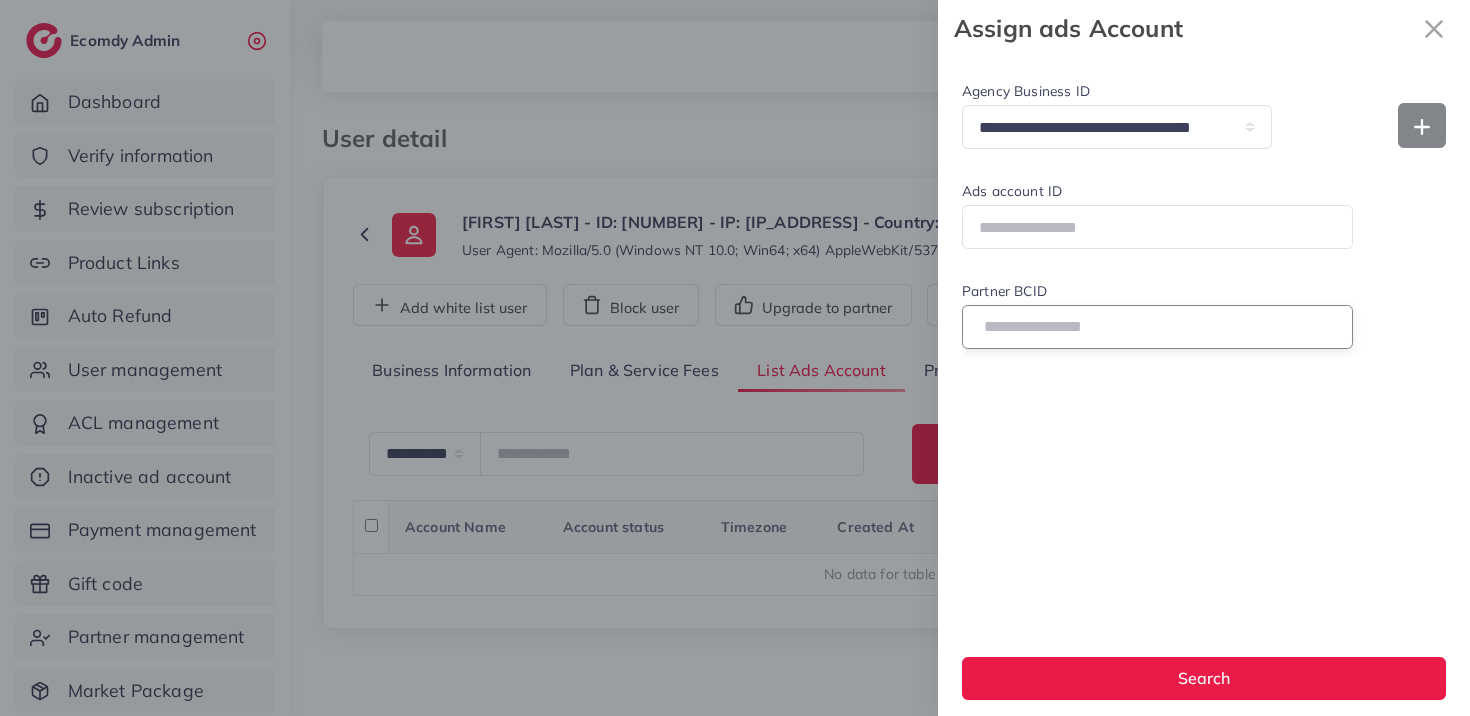 click on "Partner BCID" at bounding box center (1157, 326) 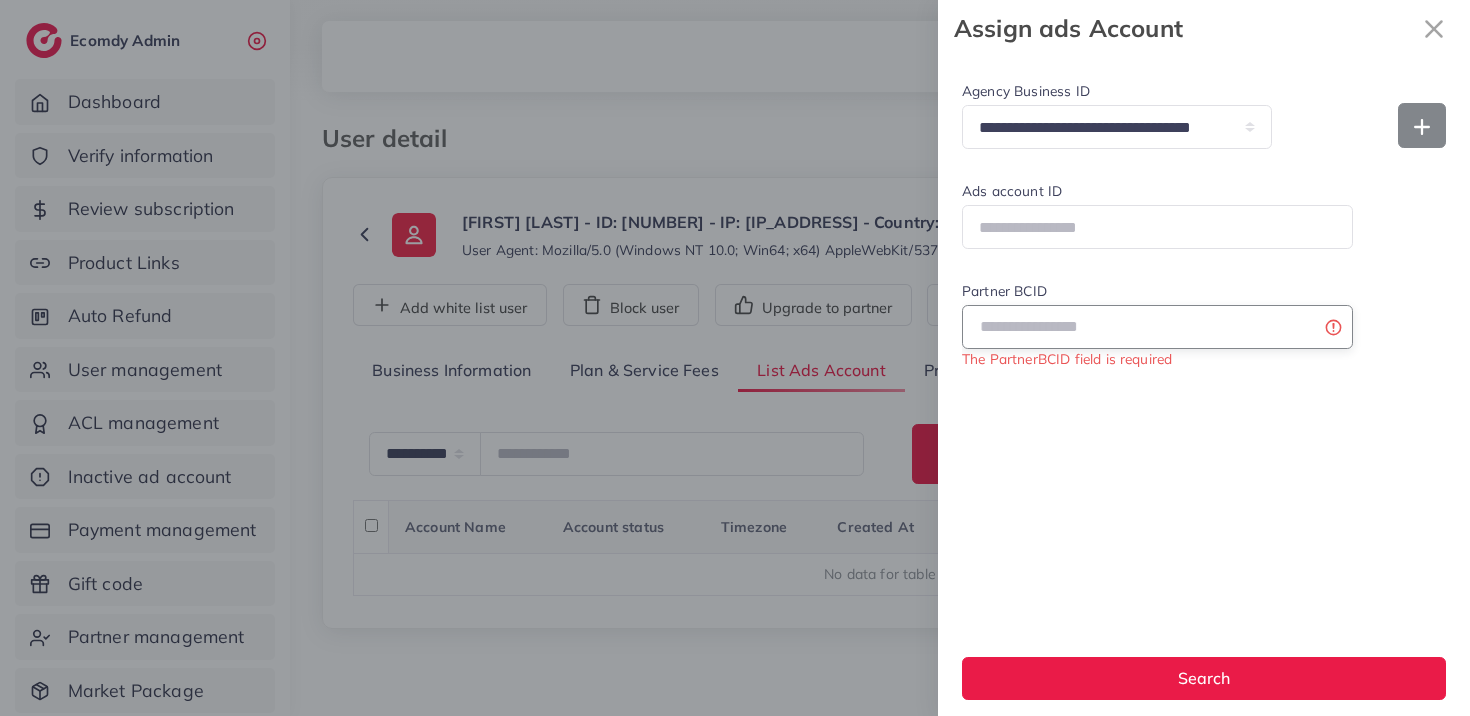 paste on "**********" 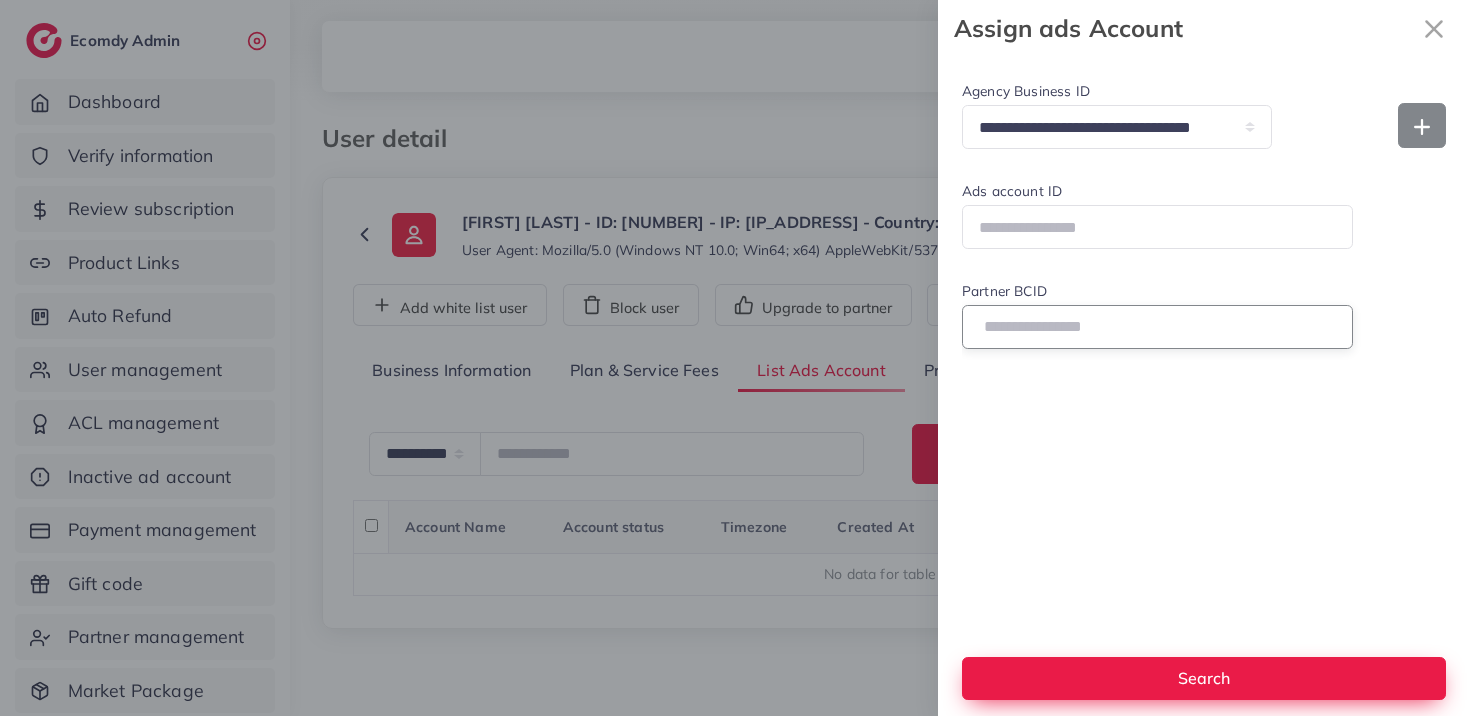 type on "**********" 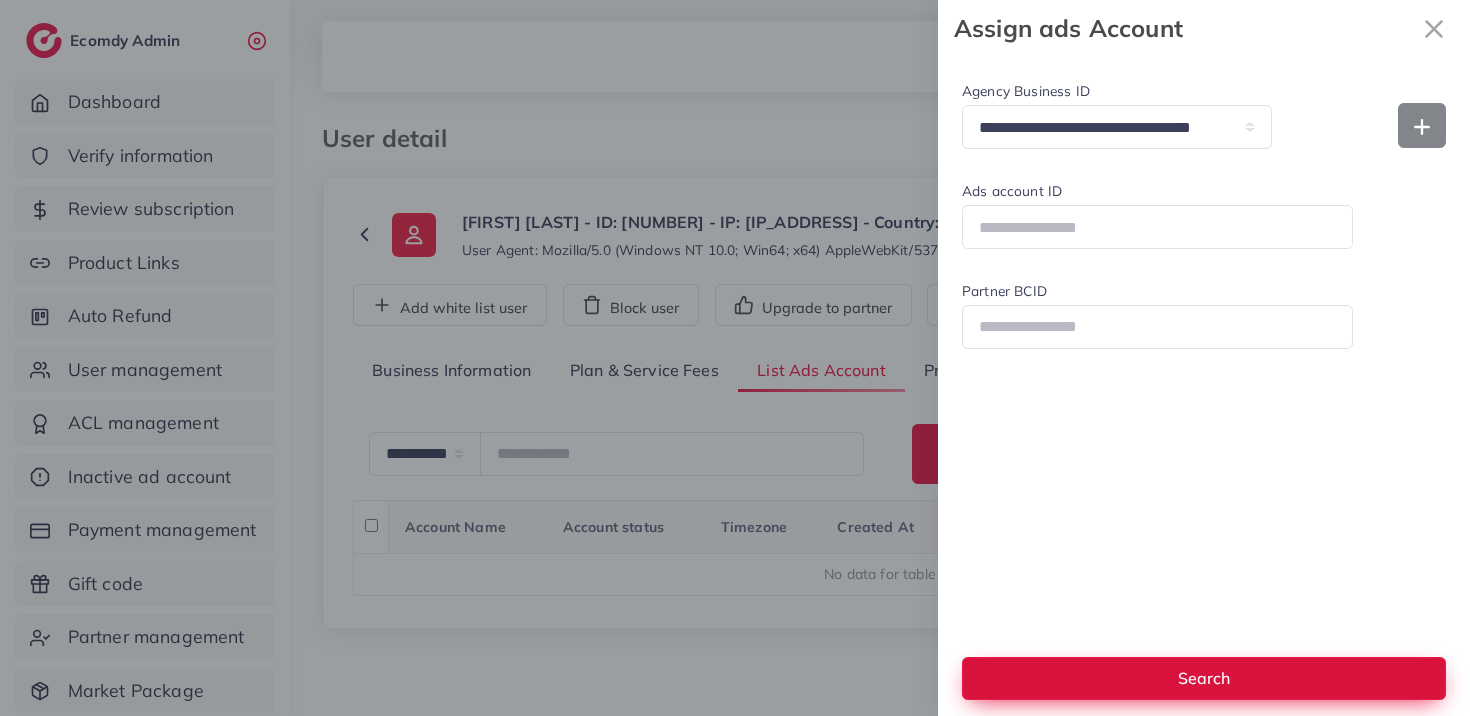 click on "Search" at bounding box center (1204, 678) 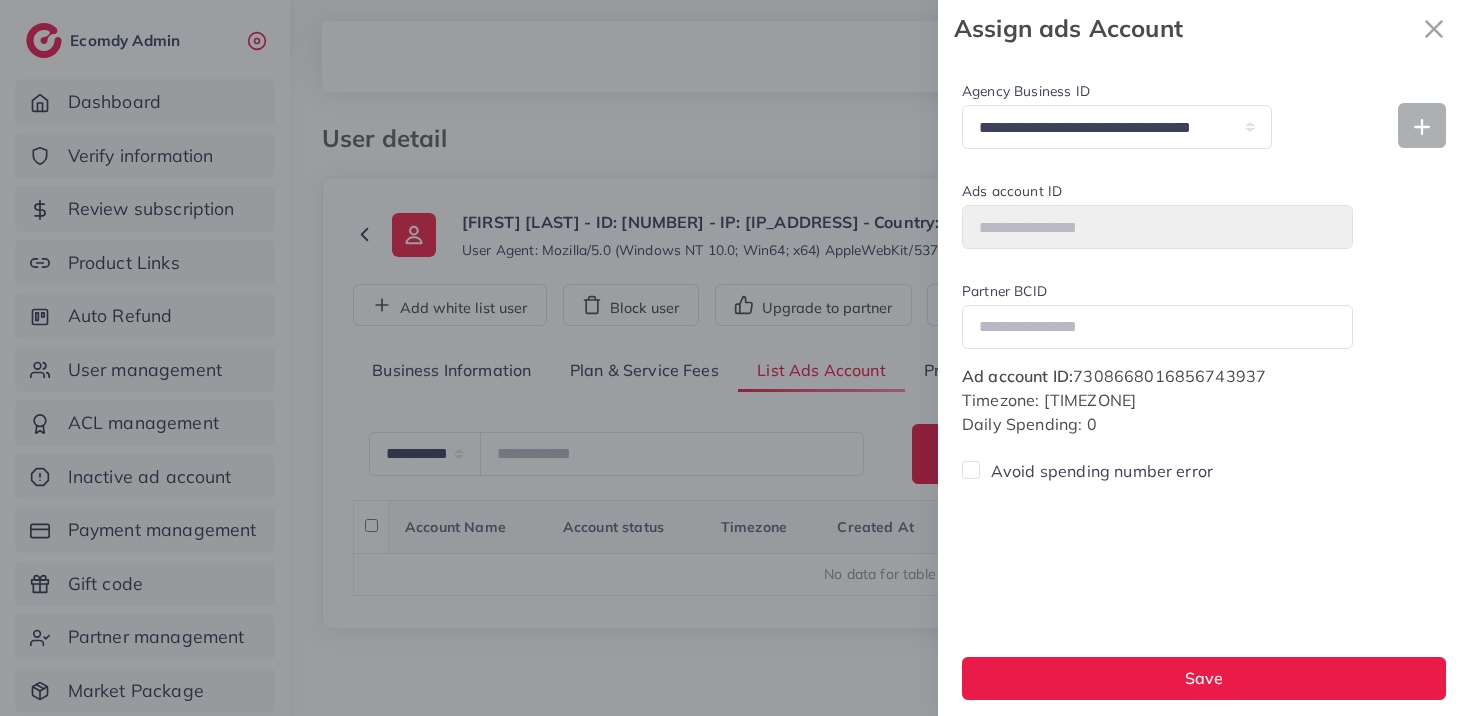 click on "Ad account ID:  7308668016856743937  Timezone: Etc/GMT-2  Daily Spending: 0   Avoid spending number error" at bounding box center [1204, 424] 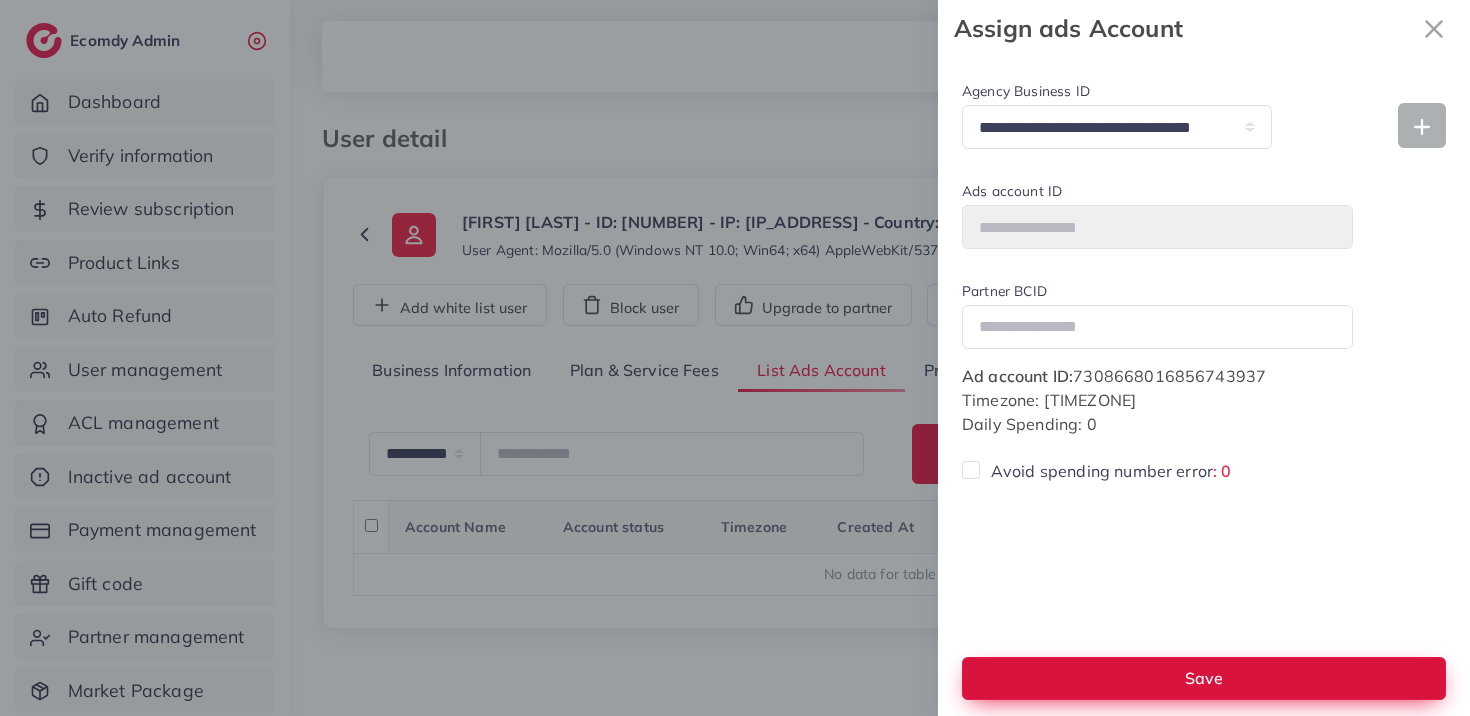 click on "Save" at bounding box center [1204, 678] 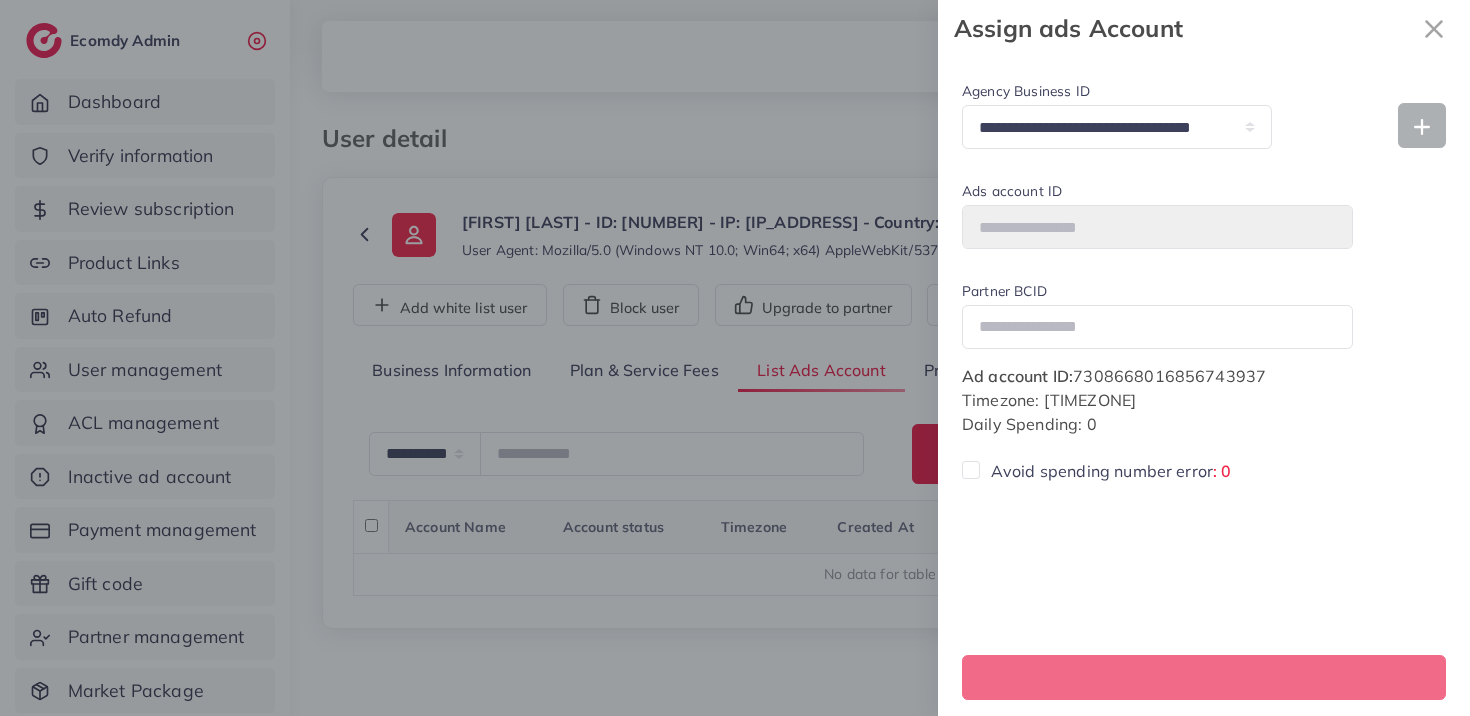 select 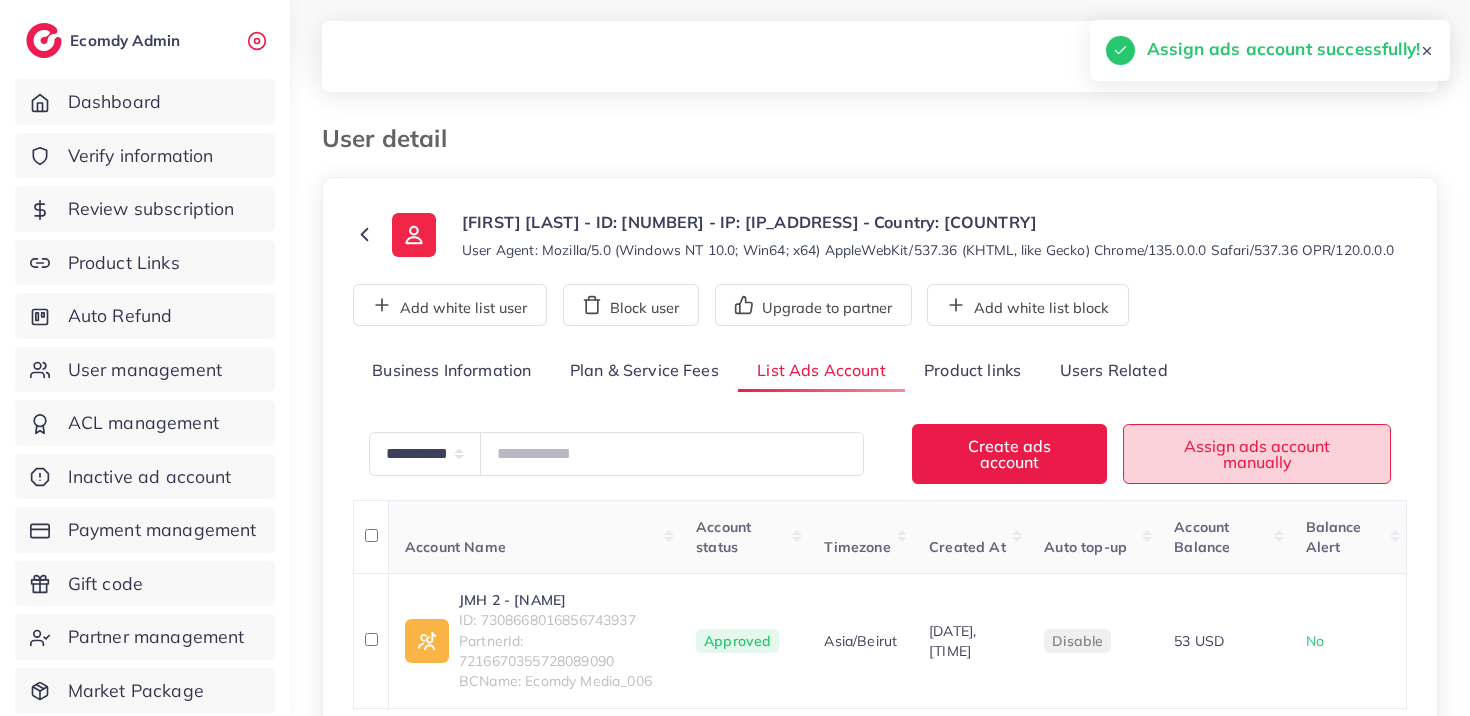click on "Assign ads account manually" at bounding box center [1257, 453] 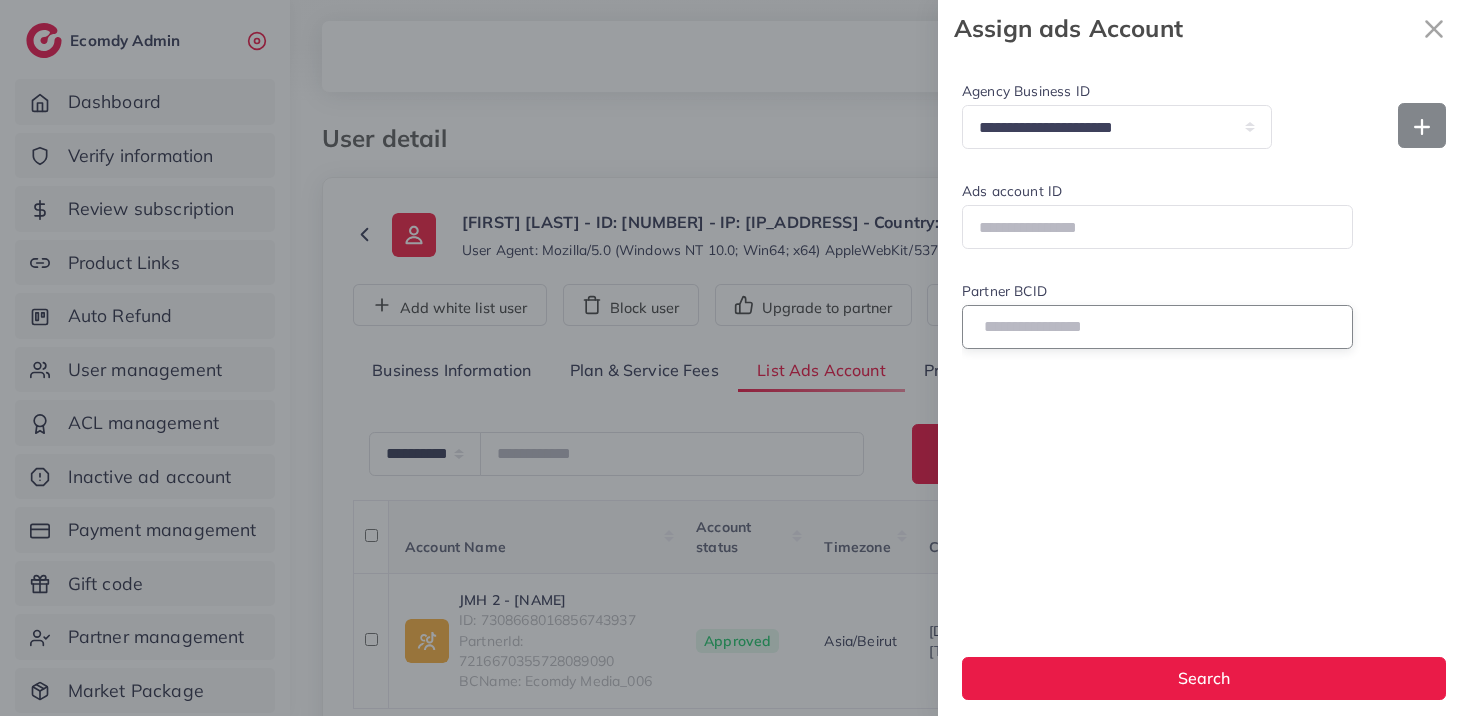 click on "Partner BCID" at bounding box center (1157, 326) 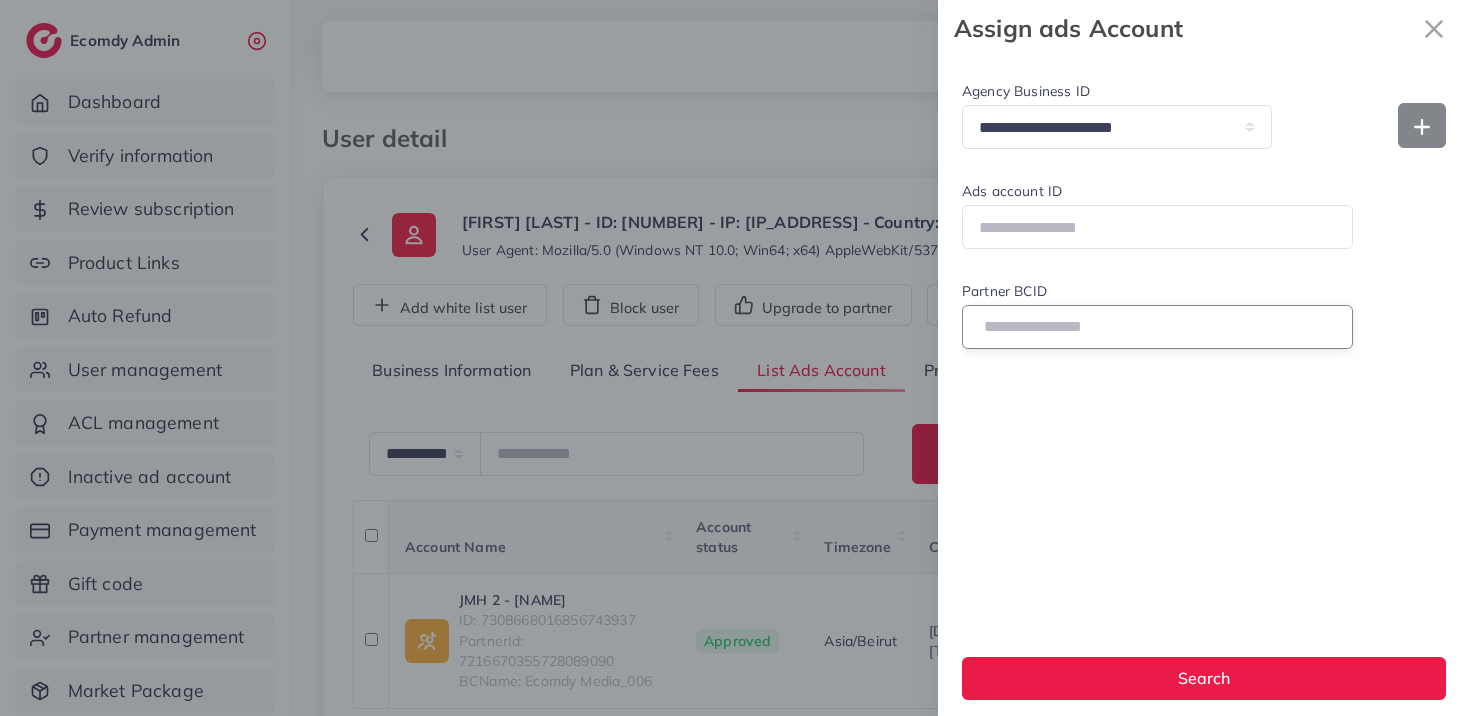type on "**********" 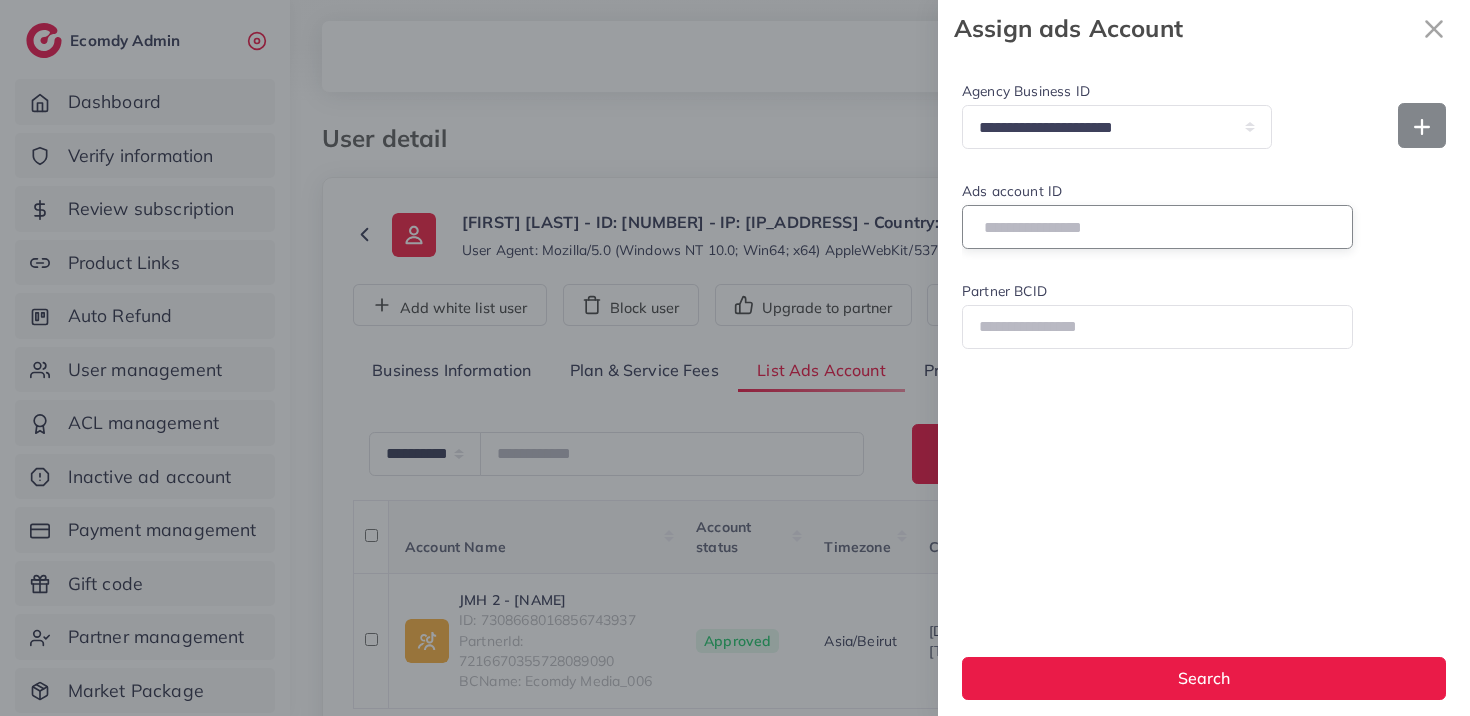click on "Ads account ID" at bounding box center (1157, 226) 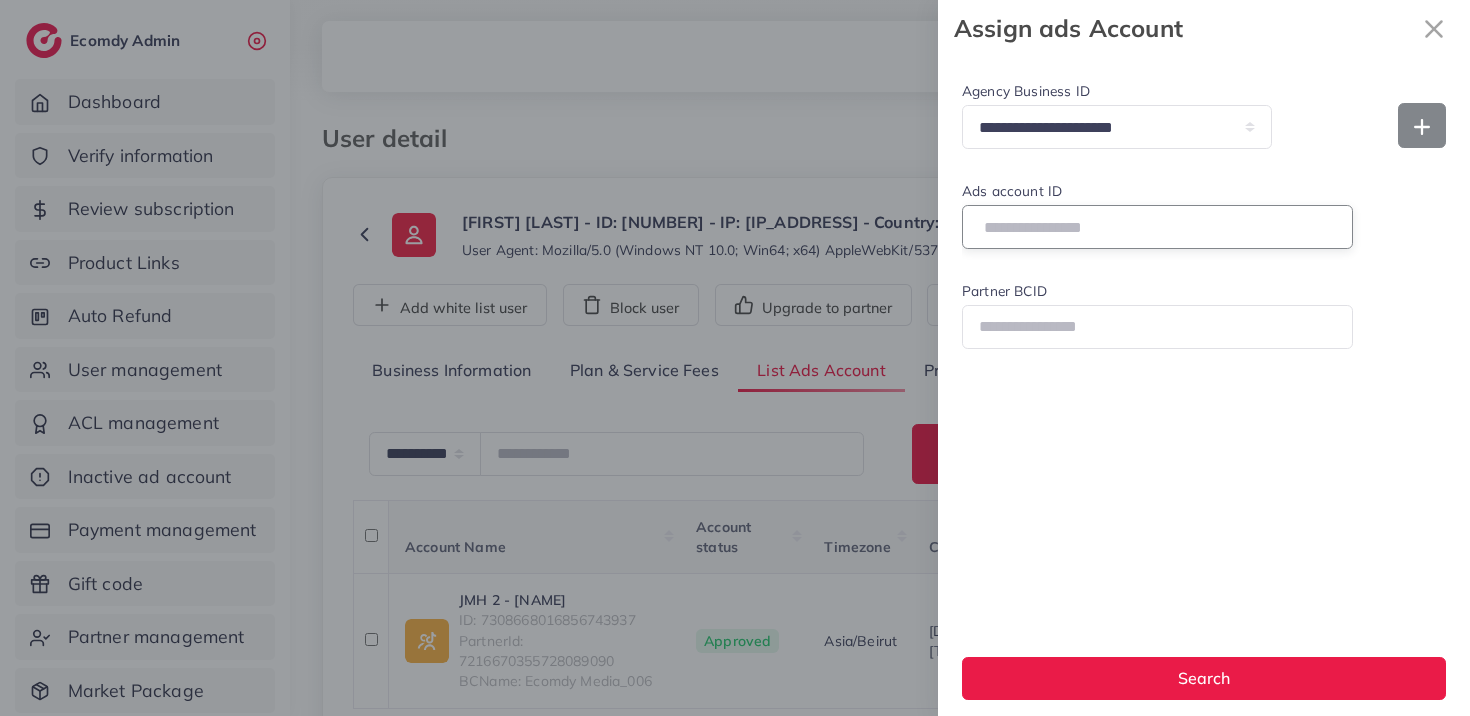 type on "**********" 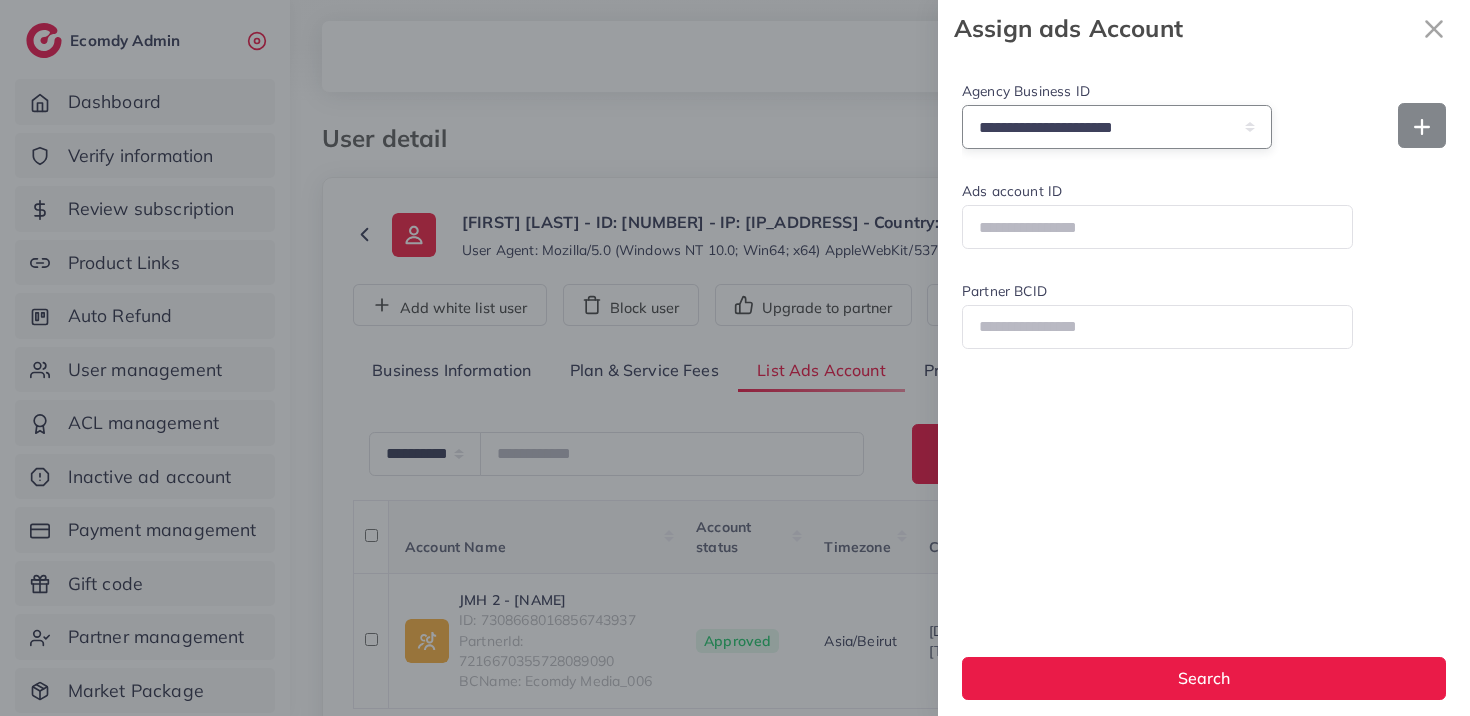 click on "**********" at bounding box center [1117, 126] 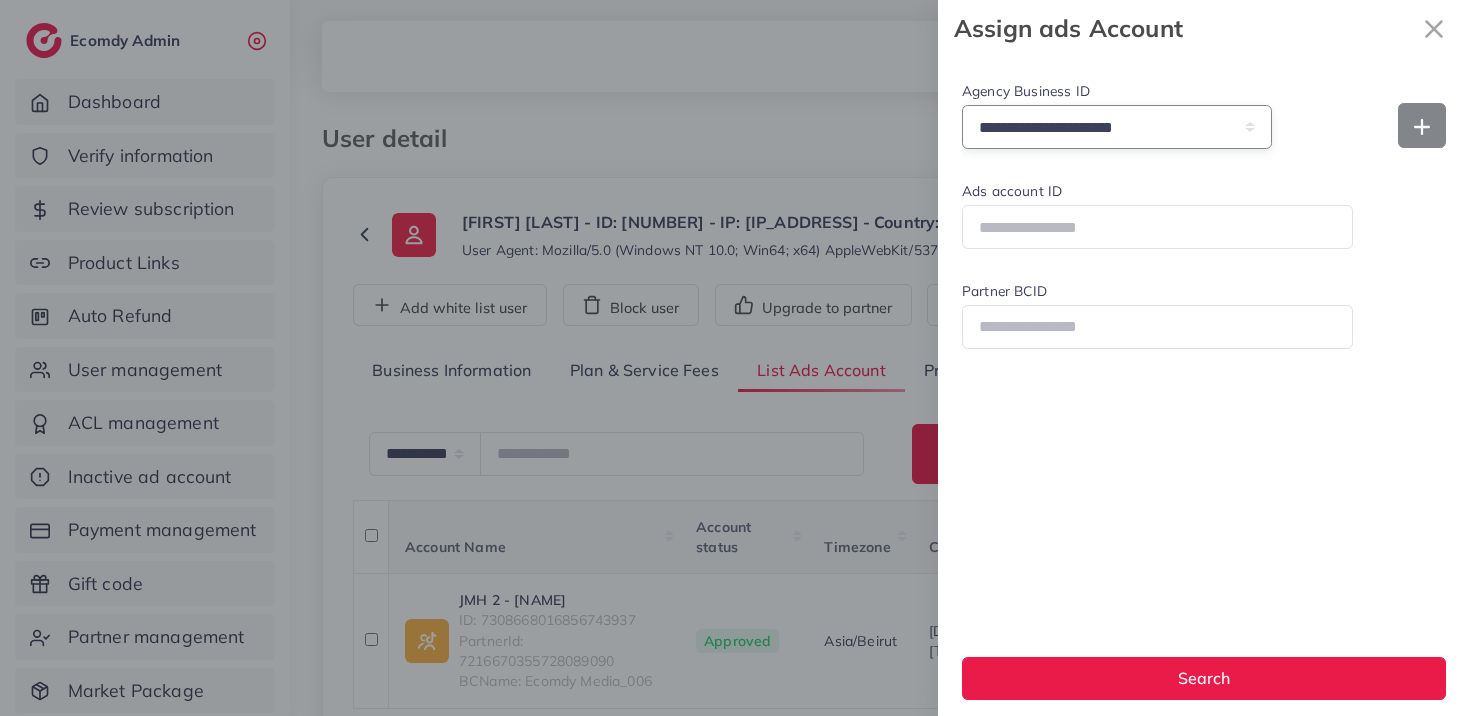 select on "**********" 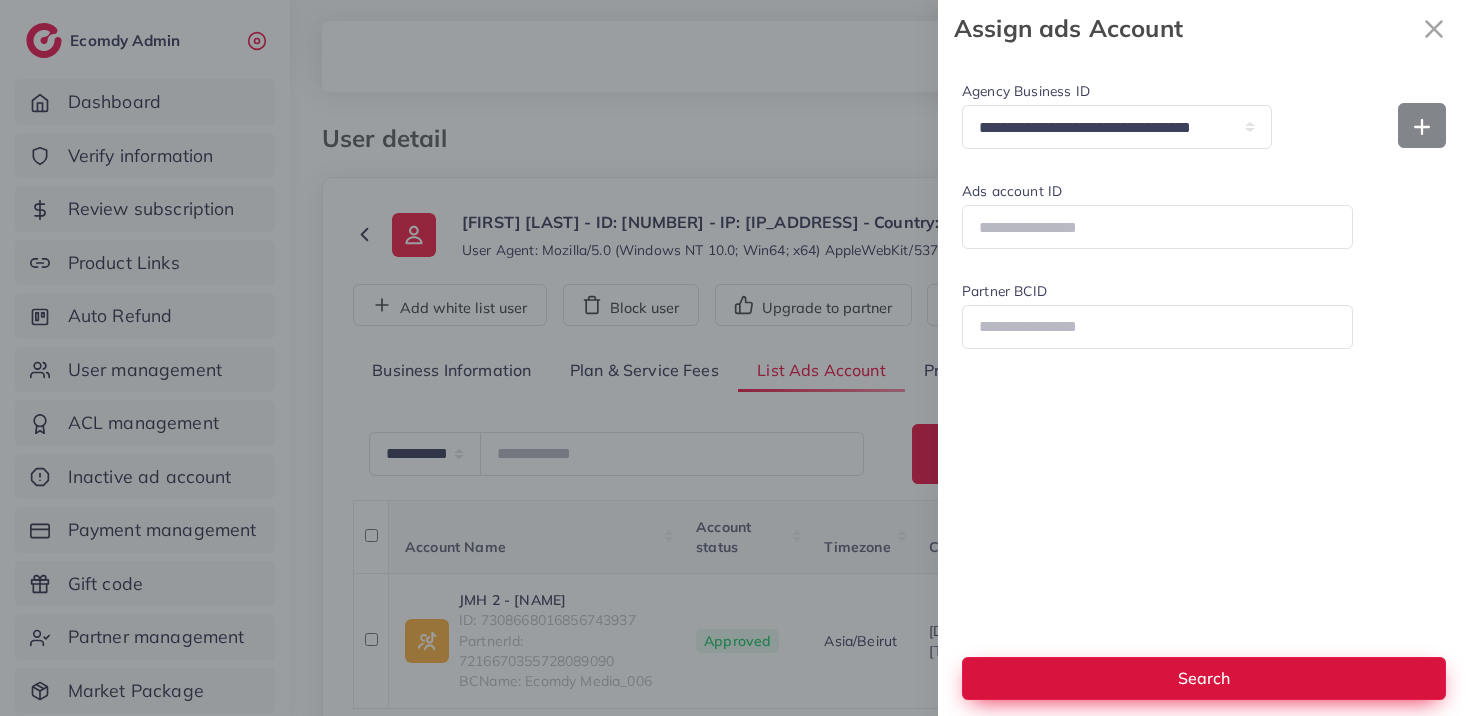 click on "Search" at bounding box center (1204, 678) 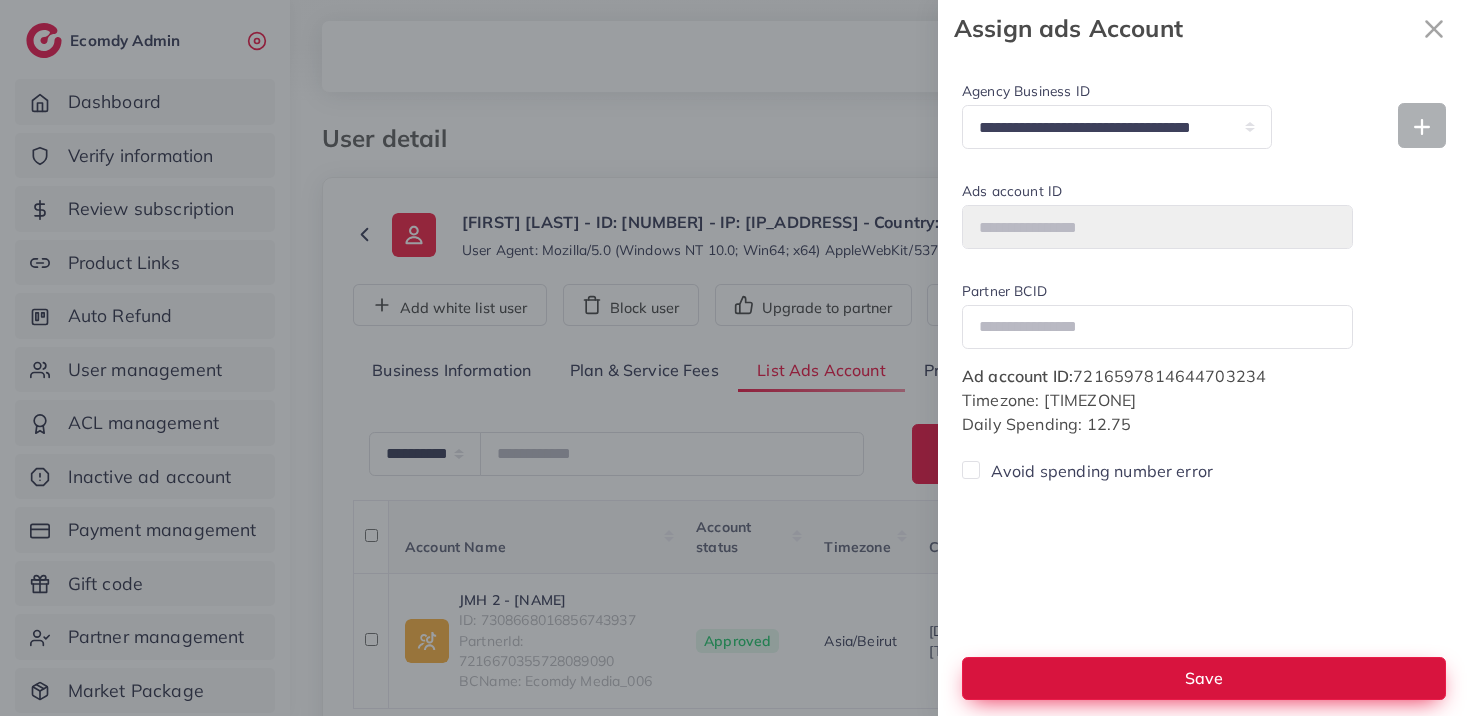 click on "Save" at bounding box center [1204, 678] 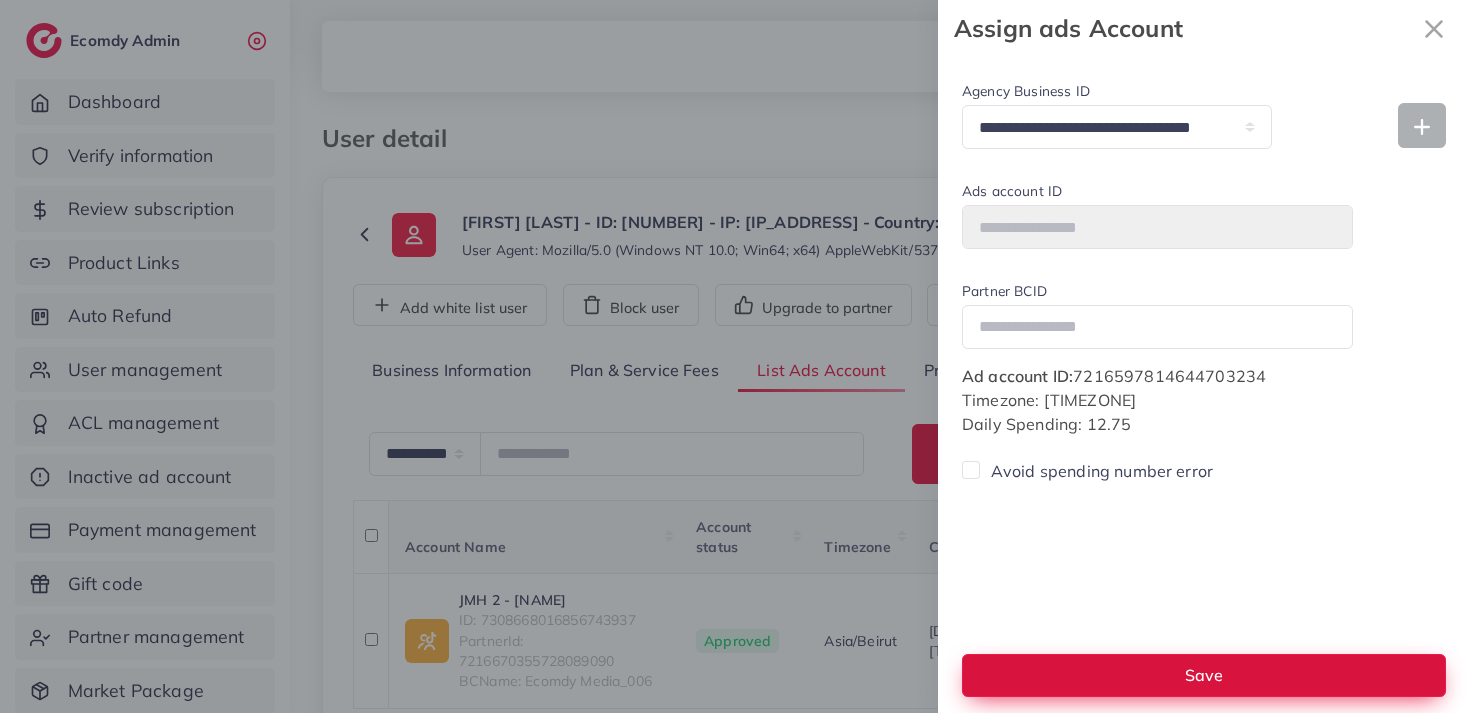 click on "Save" at bounding box center (1204, 675) 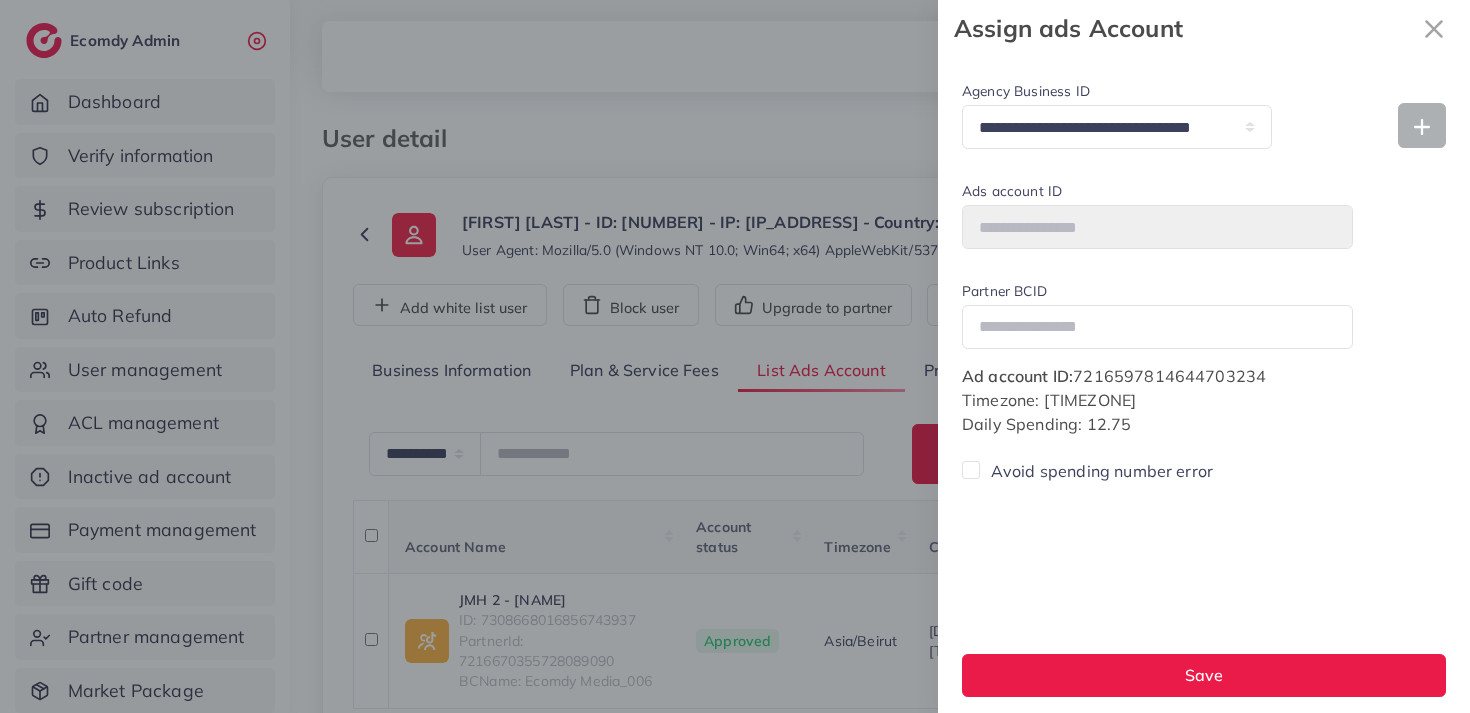 drag, startPoint x: 970, startPoint y: 475, endPoint x: 981, endPoint y: 454, distance: 23.70654 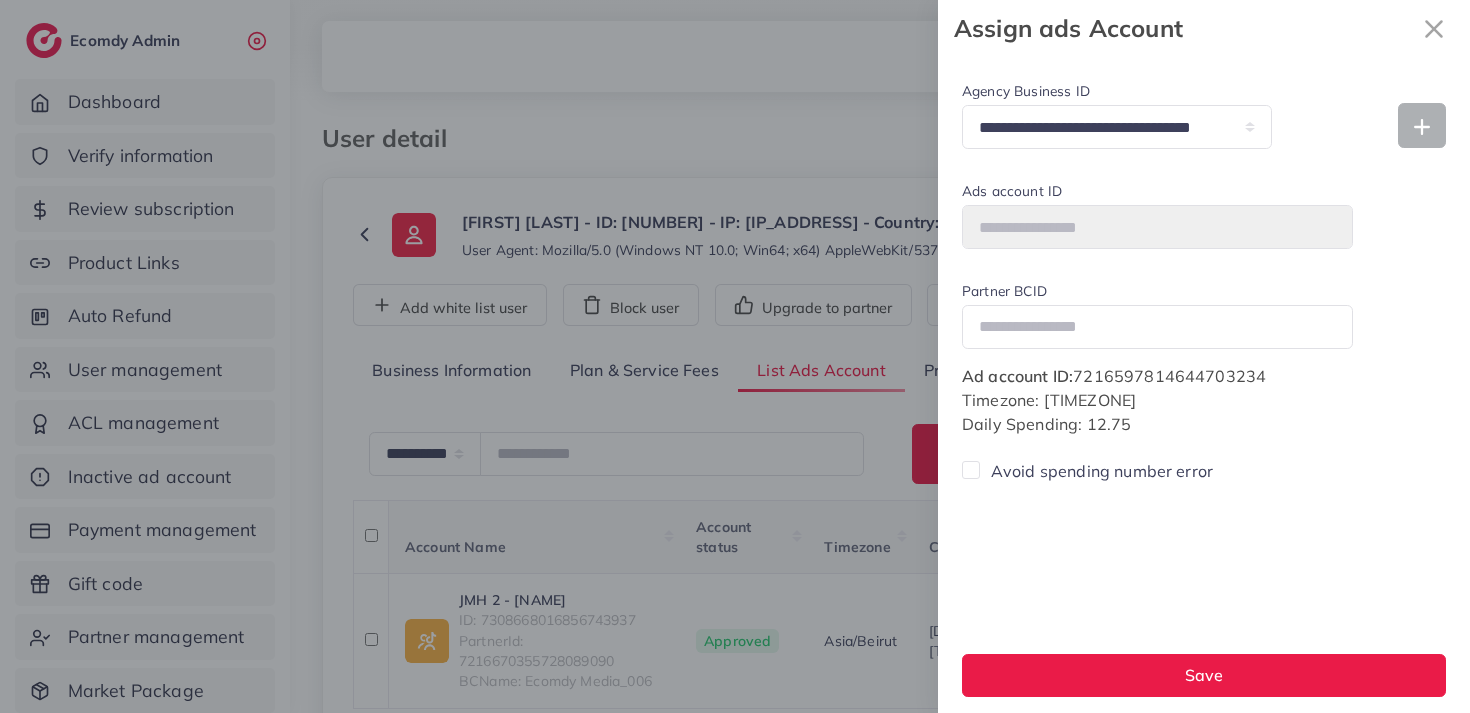 click on "Avoid spending number error" at bounding box center (1102, 471) 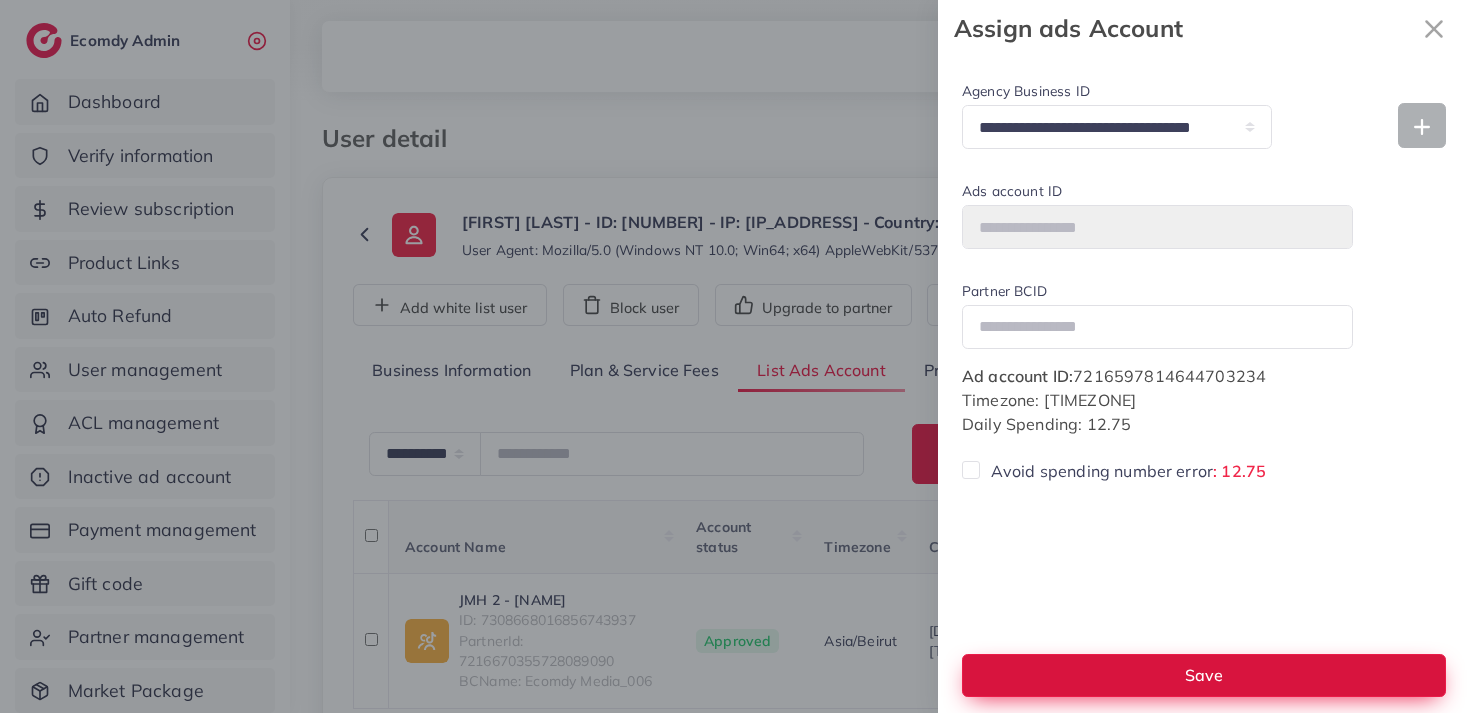 click on "Save" at bounding box center [1204, 675] 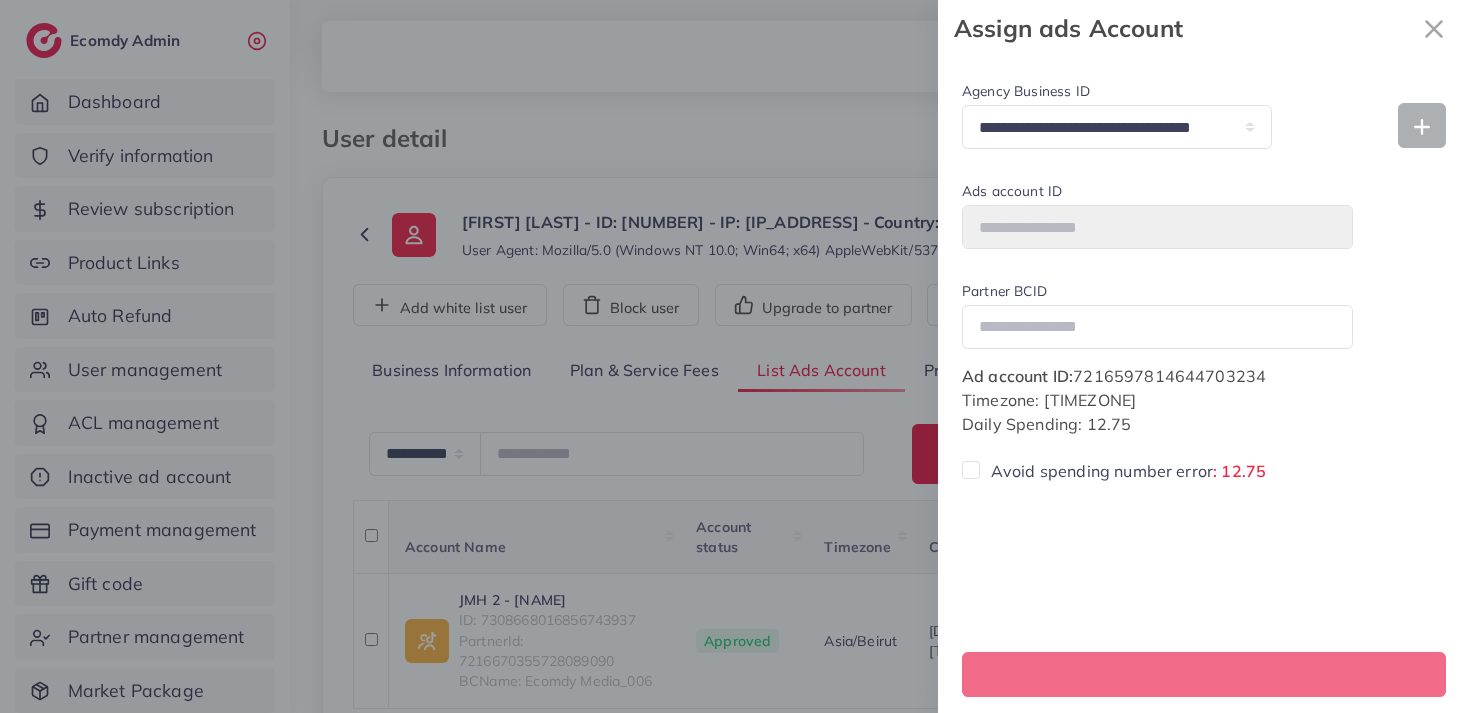 select 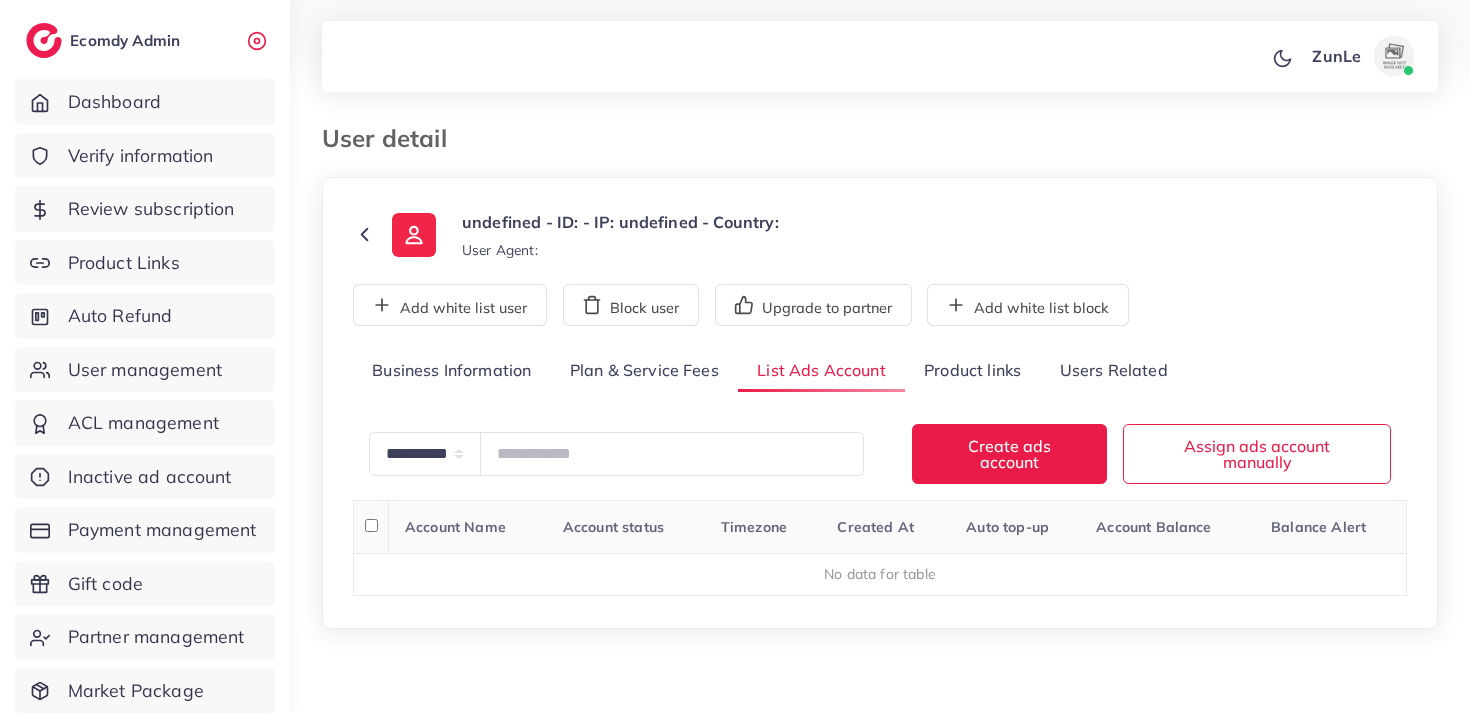 scroll, scrollTop: 0, scrollLeft: 0, axis: both 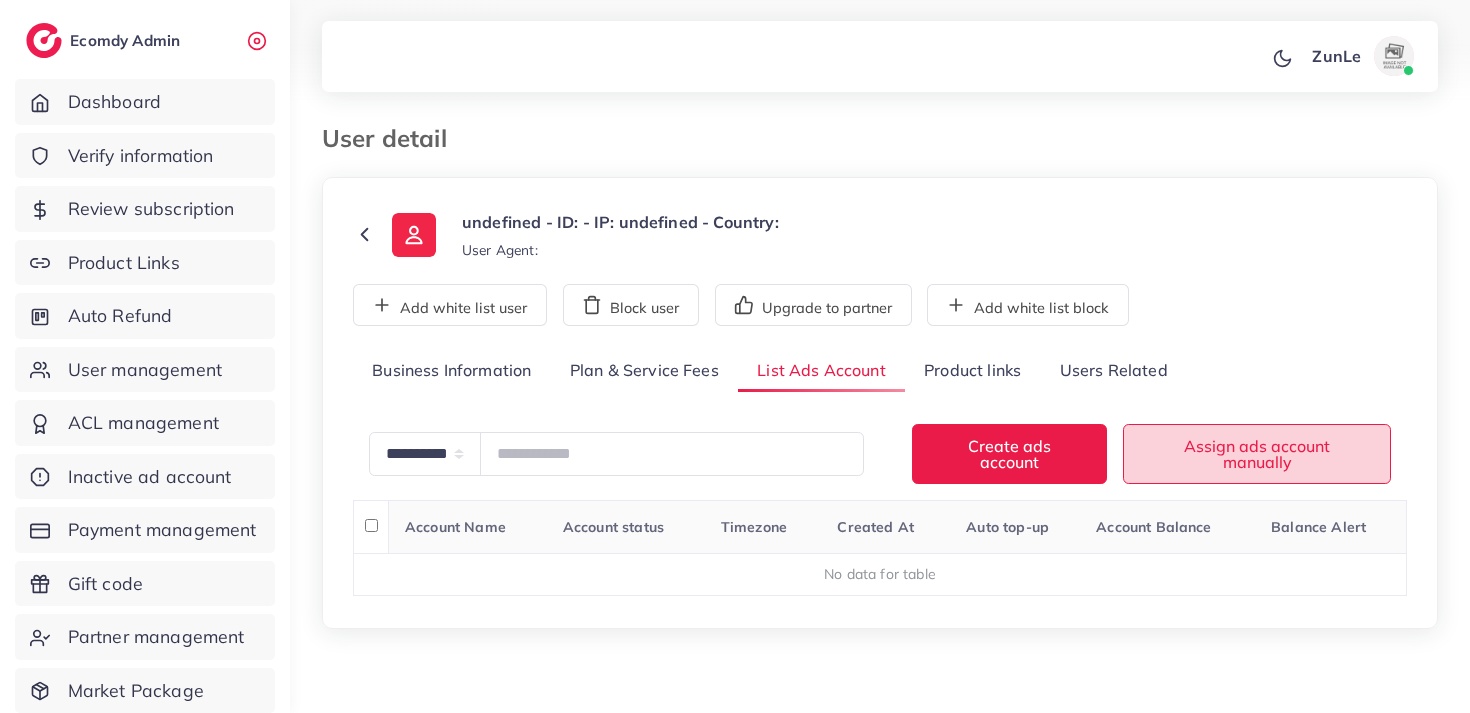 click on "Assign ads account manually" at bounding box center (1257, 453) 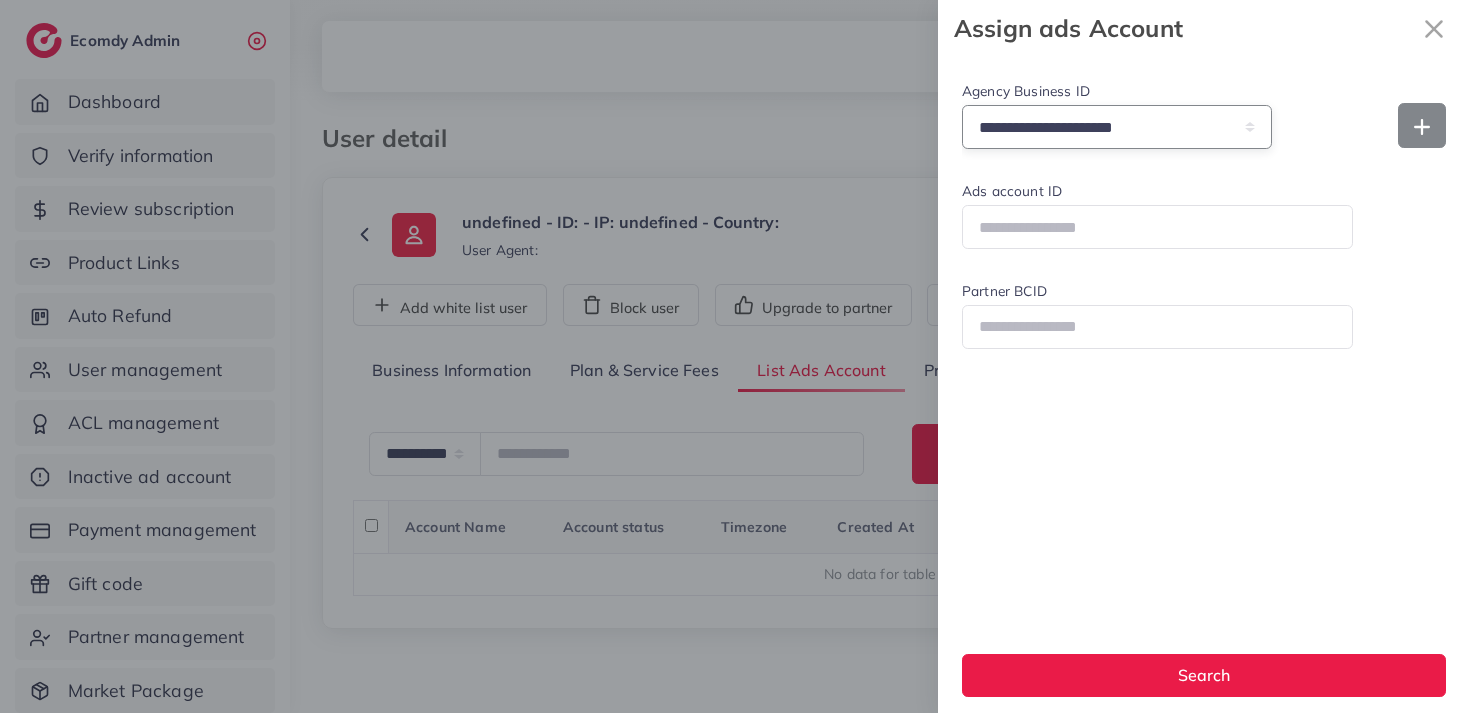 click on "**********" at bounding box center (1117, 126) 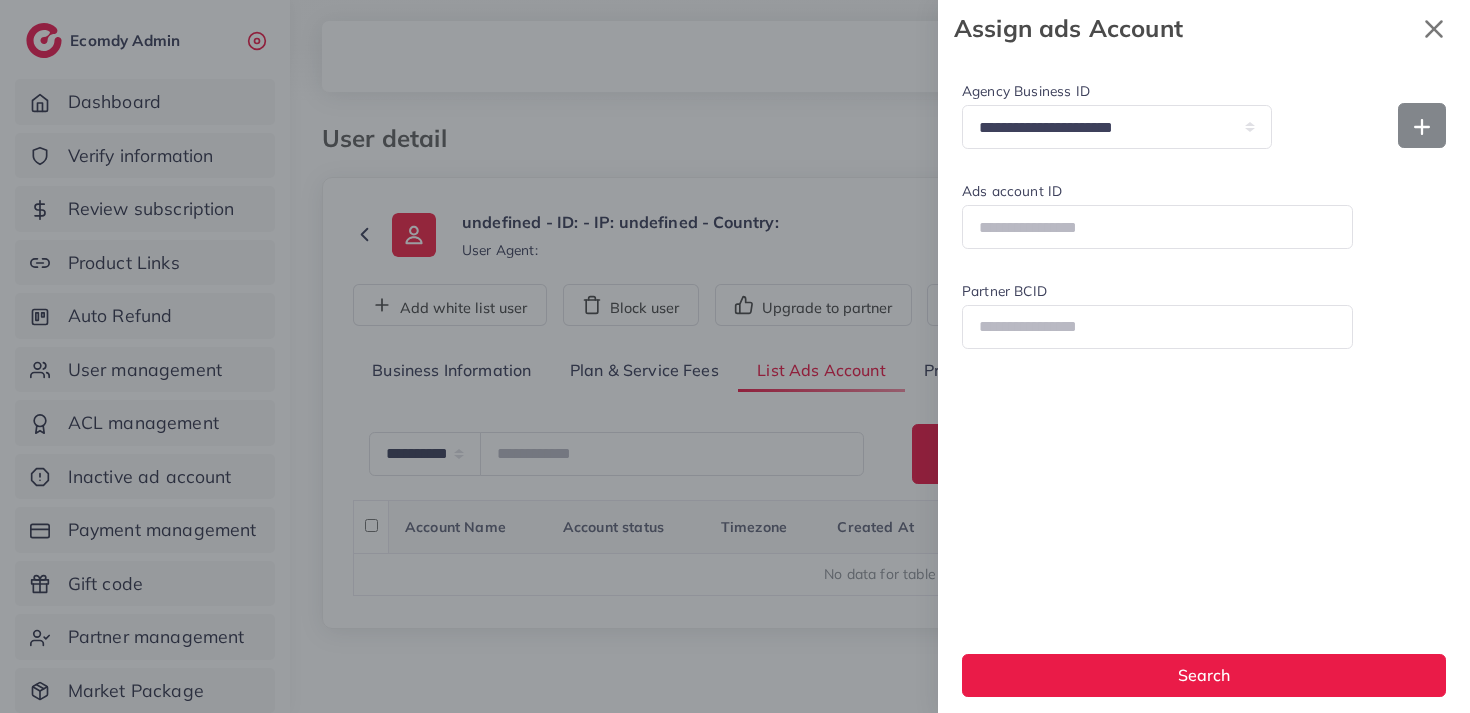 click 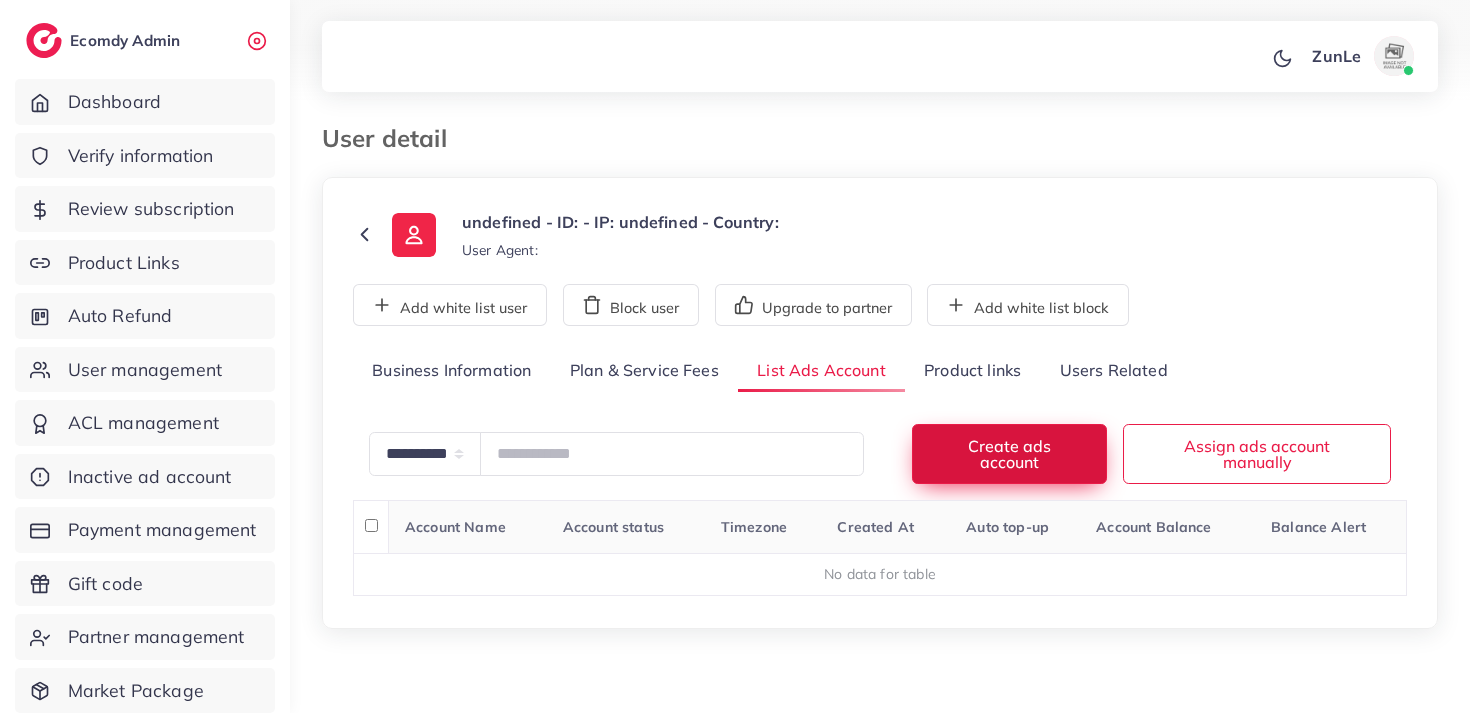 click on "Create ads account" at bounding box center (1009, 453) 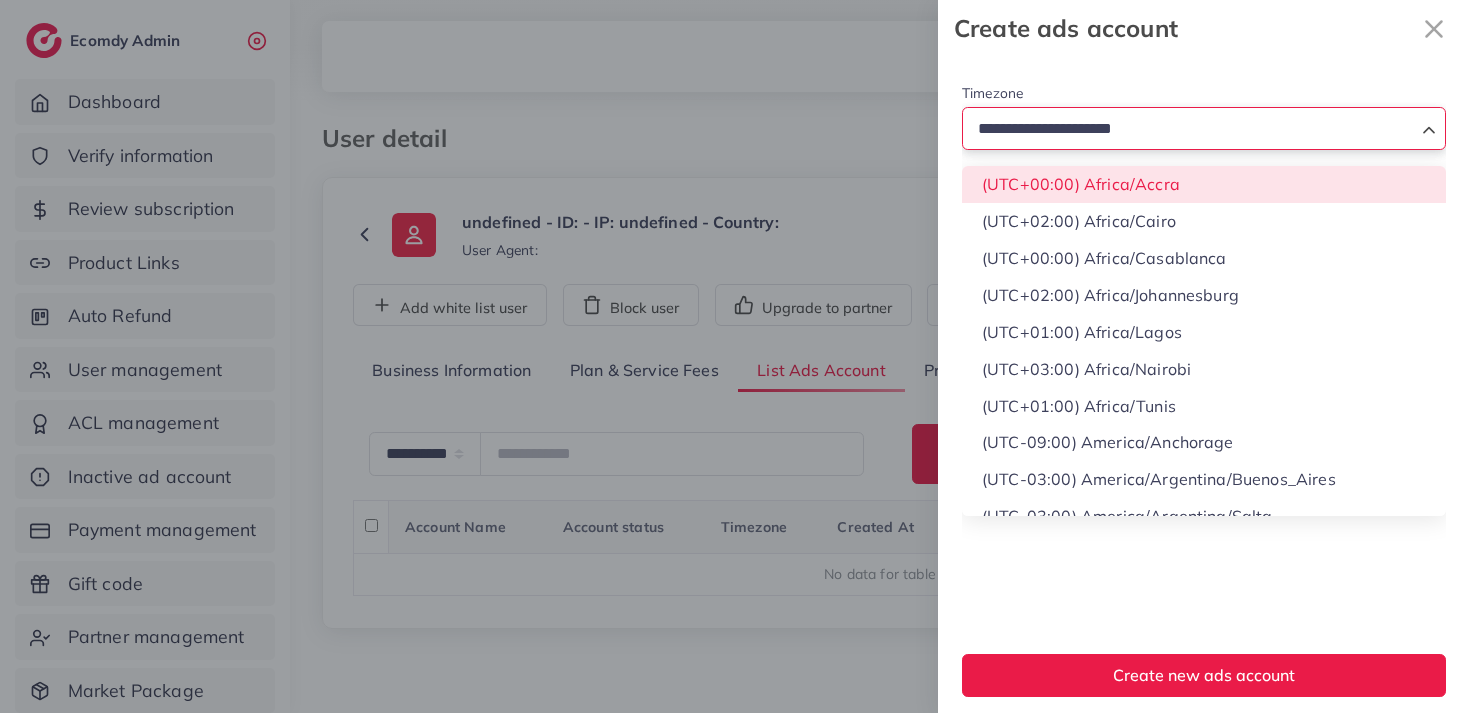 click at bounding box center (1192, 129) 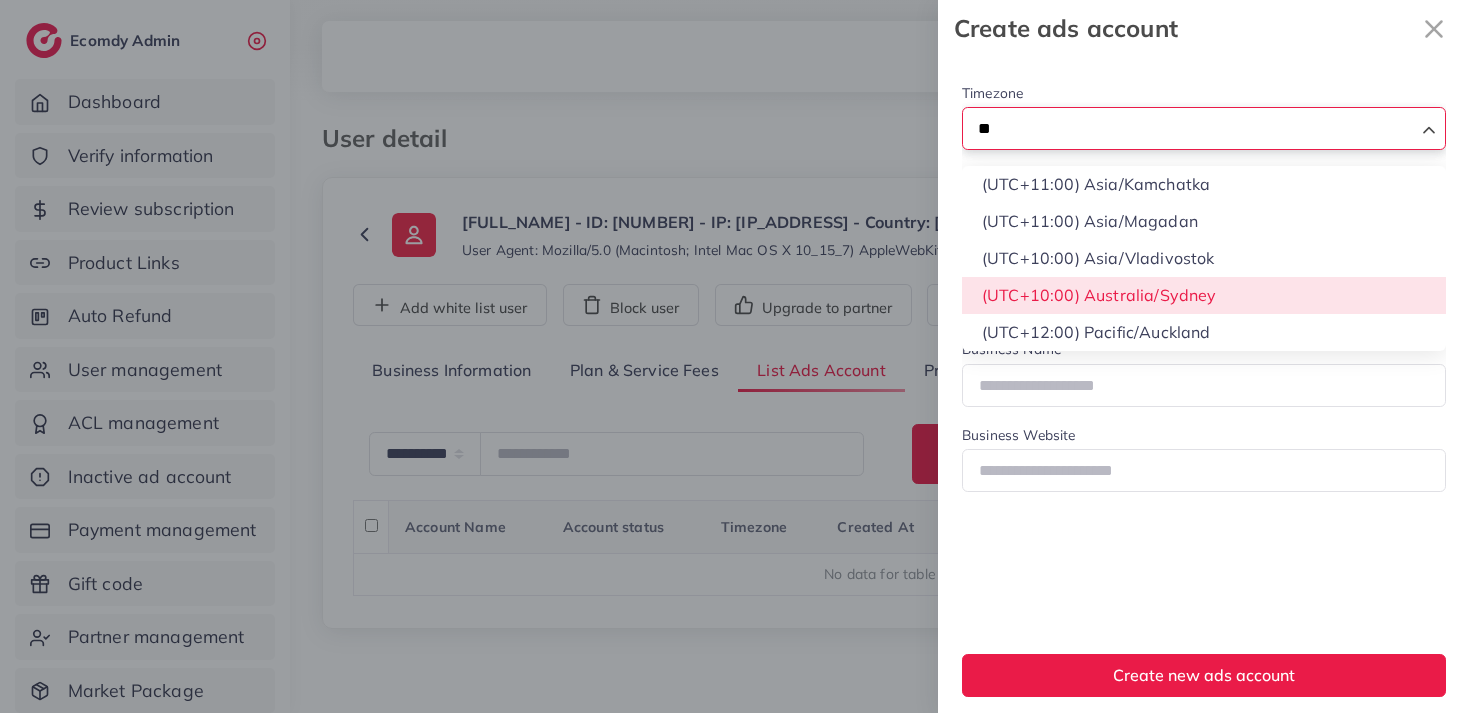 scroll, scrollTop: 18, scrollLeft: 0, axis: vertical 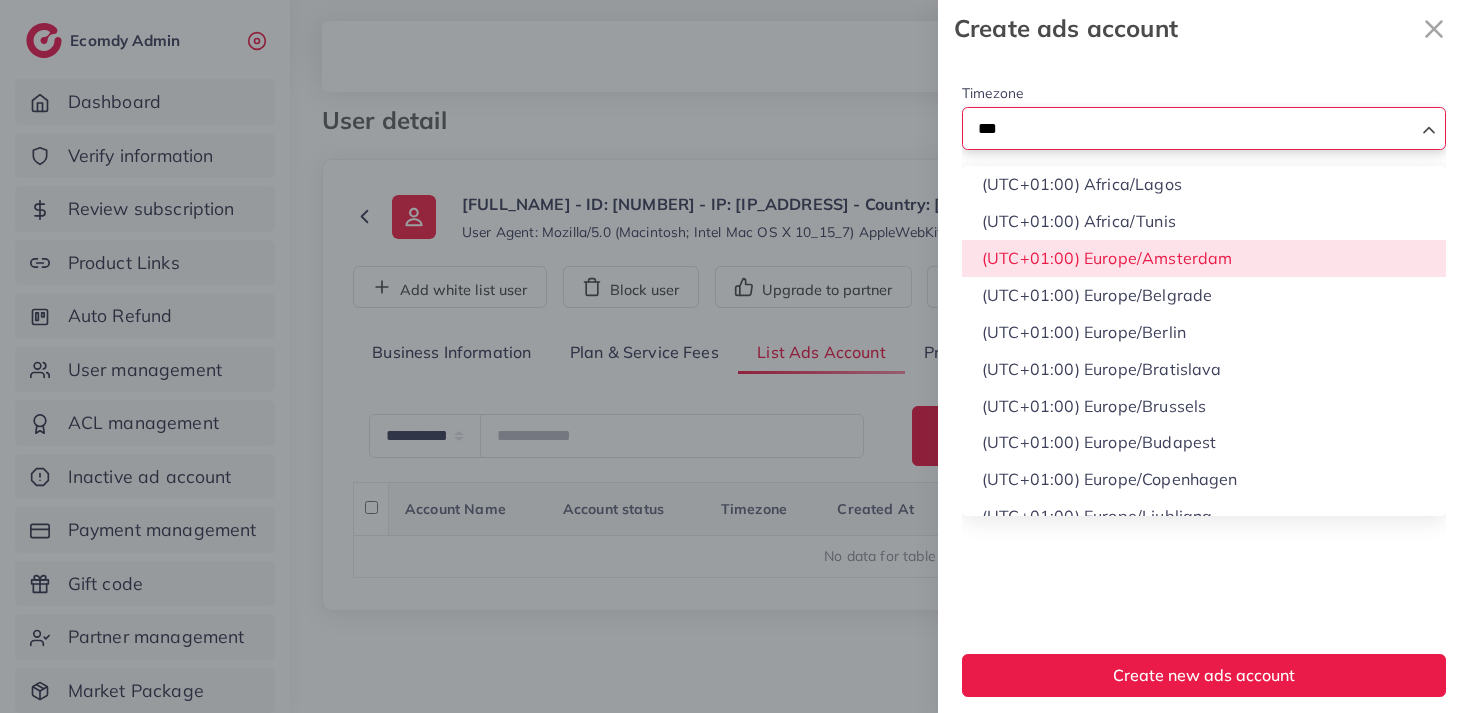 type on "***" 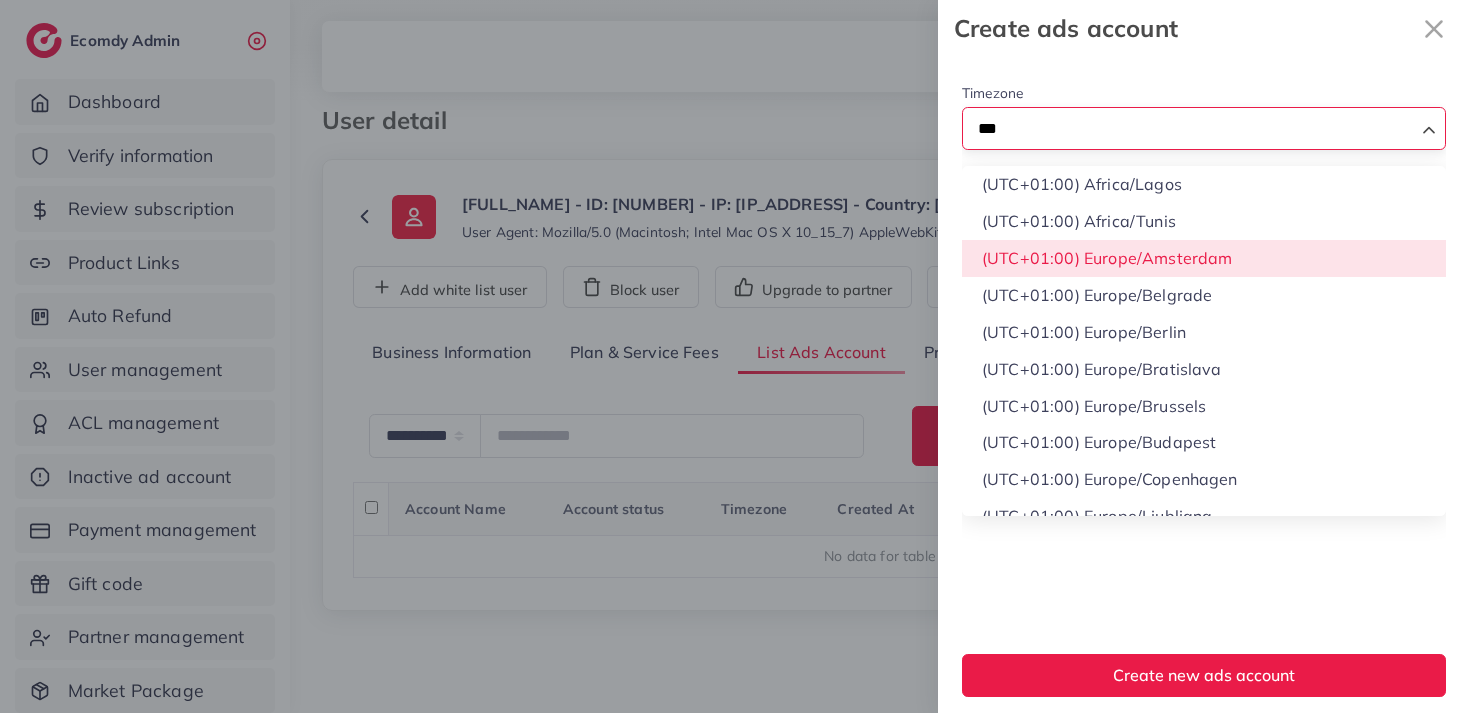 type 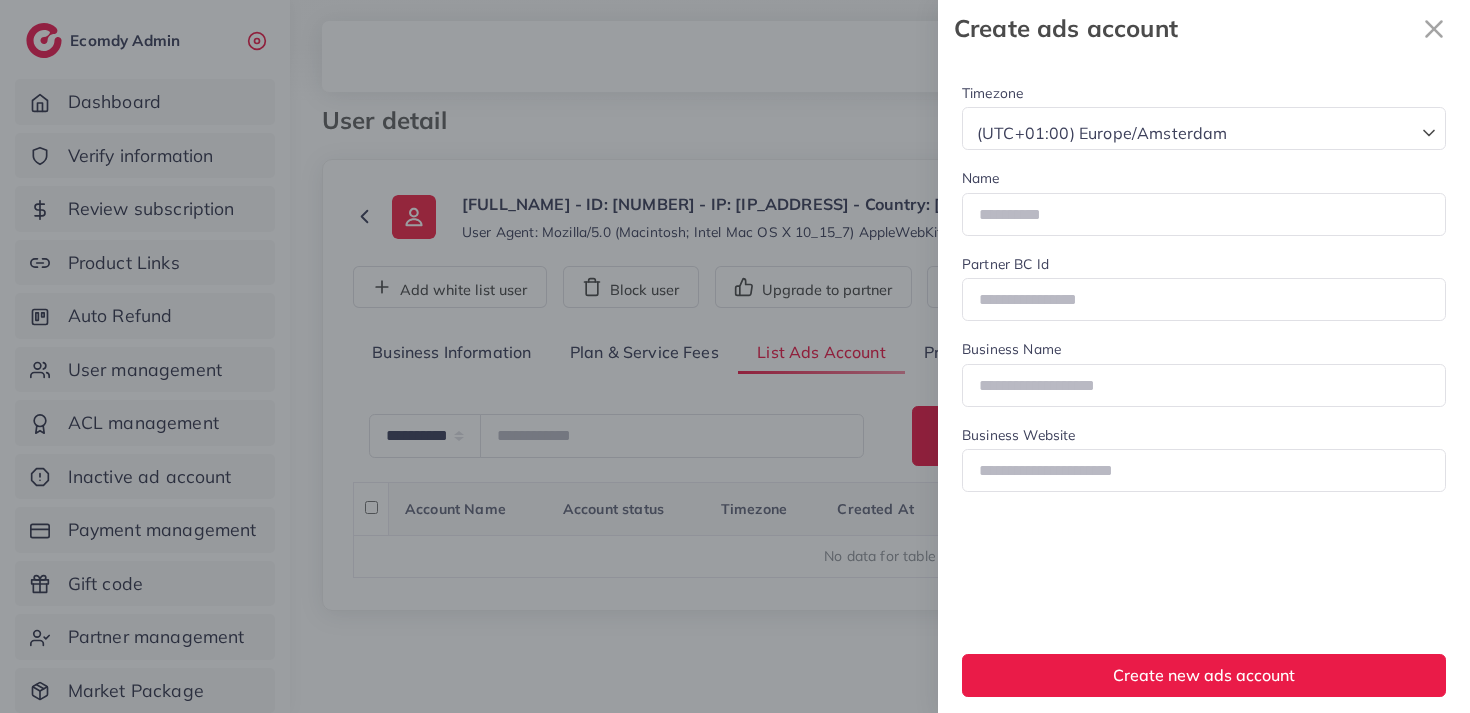 click on "Timezone
(UTC+01:00) [CITY]/[CITY]
Loading...
(UTC+01:00) [CITY]/[CITY]
(UTC+01:00) [CITY]/[CITY]
(UTC+01:00) [CITY]/[CITY]
(UTC+01:00) [CITY]/[CITY]
(UTC+01:00) [CITY]/[CITY]
(UTC+01:00) [CITY]/[CITY]
(UTC+01:00) [CITY]/[CITY]
(UTC+01:00) [CITY]/[CITY]
(UTC+01:00) [CITY]/[CITY]
(UTC+01:00) [CITY]/[CITY]
(UTC+01:00) [CITY]/[CITY]
(UTC+01:00) [CITY]/[CITY]
(UTC+01:00) [CITY]/[CITY]
(UTC+01:00) [CITY]/[CITY]
(UTC+01:00) [CITY]/[CITY]
(UTC+01:00) [CITY]/[CITY]
(UTC+01:00) [CITY]/[CITY]
(UTC+01:00) [CITY]/[CITY]
(UTC+01:00) [CITY]/[CITY]
Name Partner BC Id Business Name" at bounding box center [0, 0] 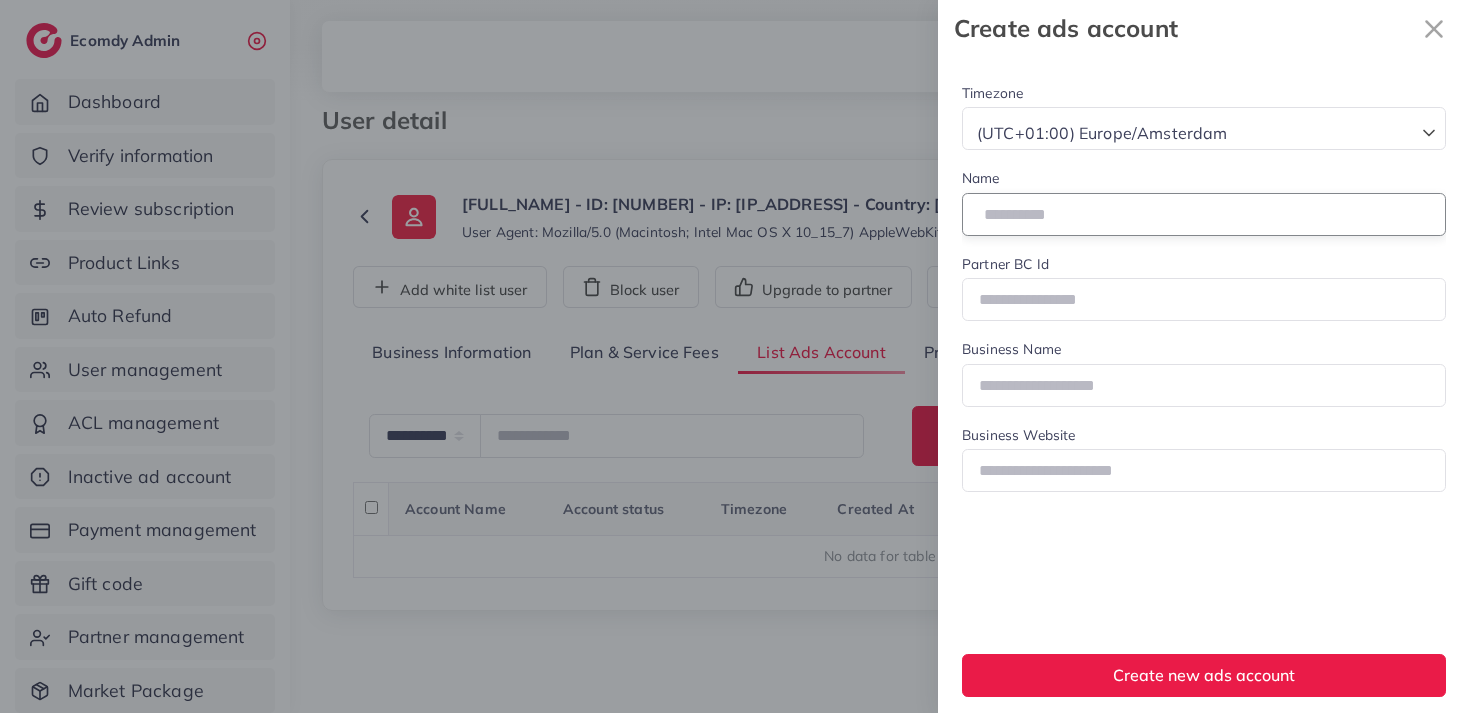 click at bounding box center (1204, 214) 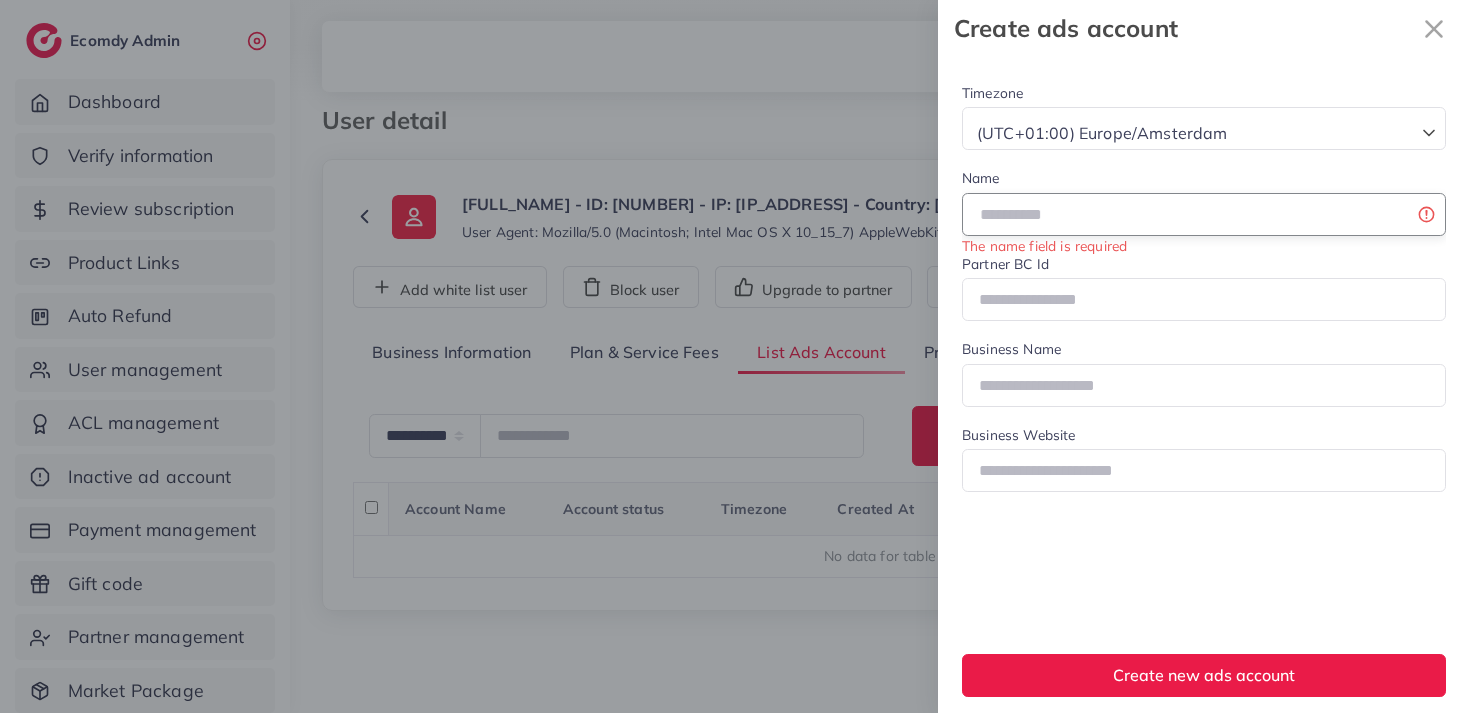 paste on "*****" 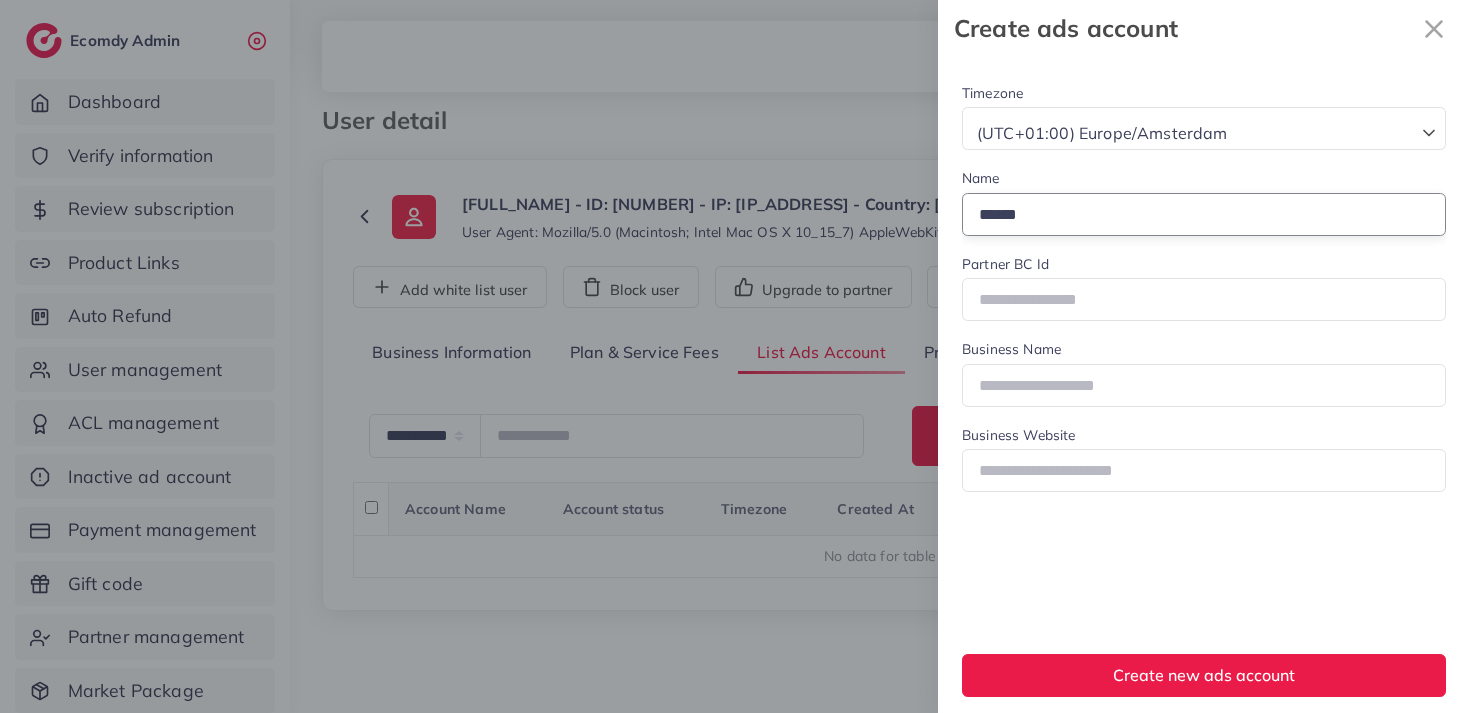 type on "*****" 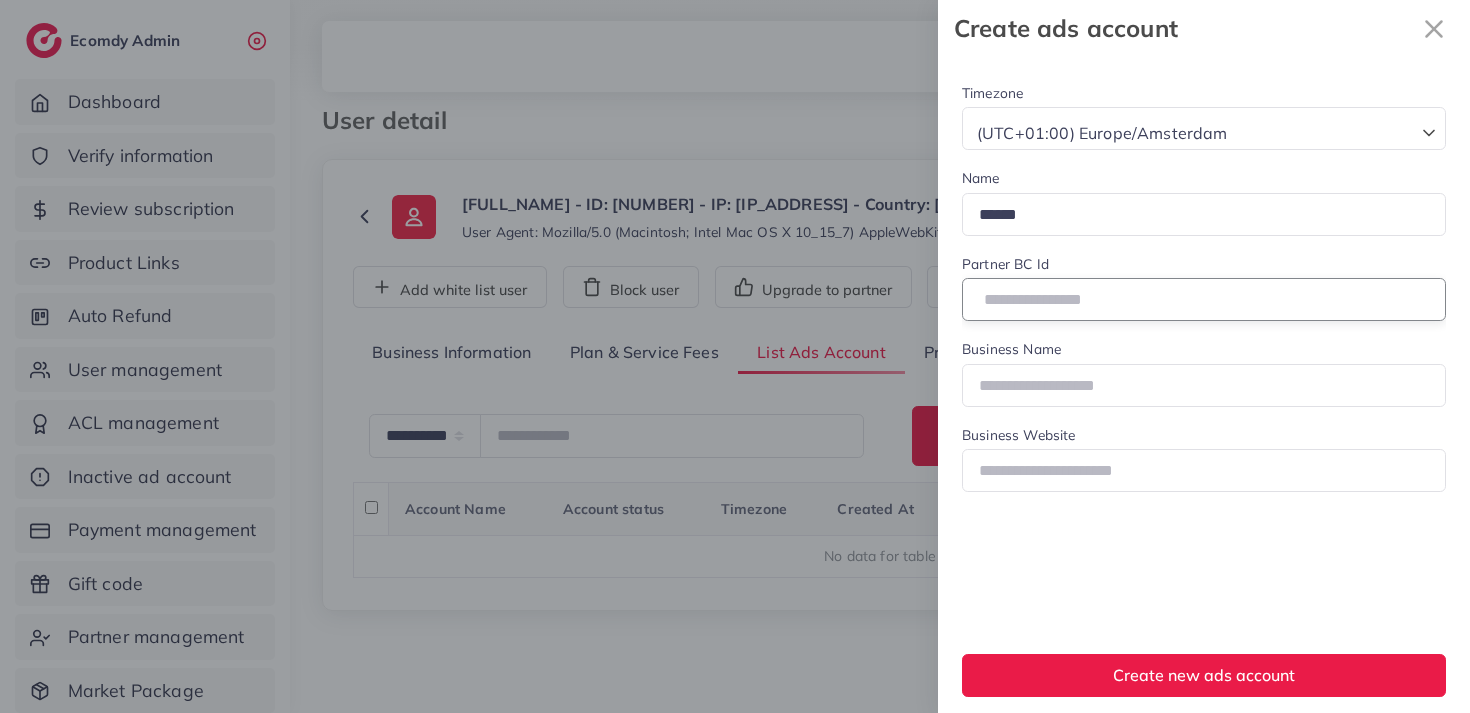 click at bounding box center (1204, 299) 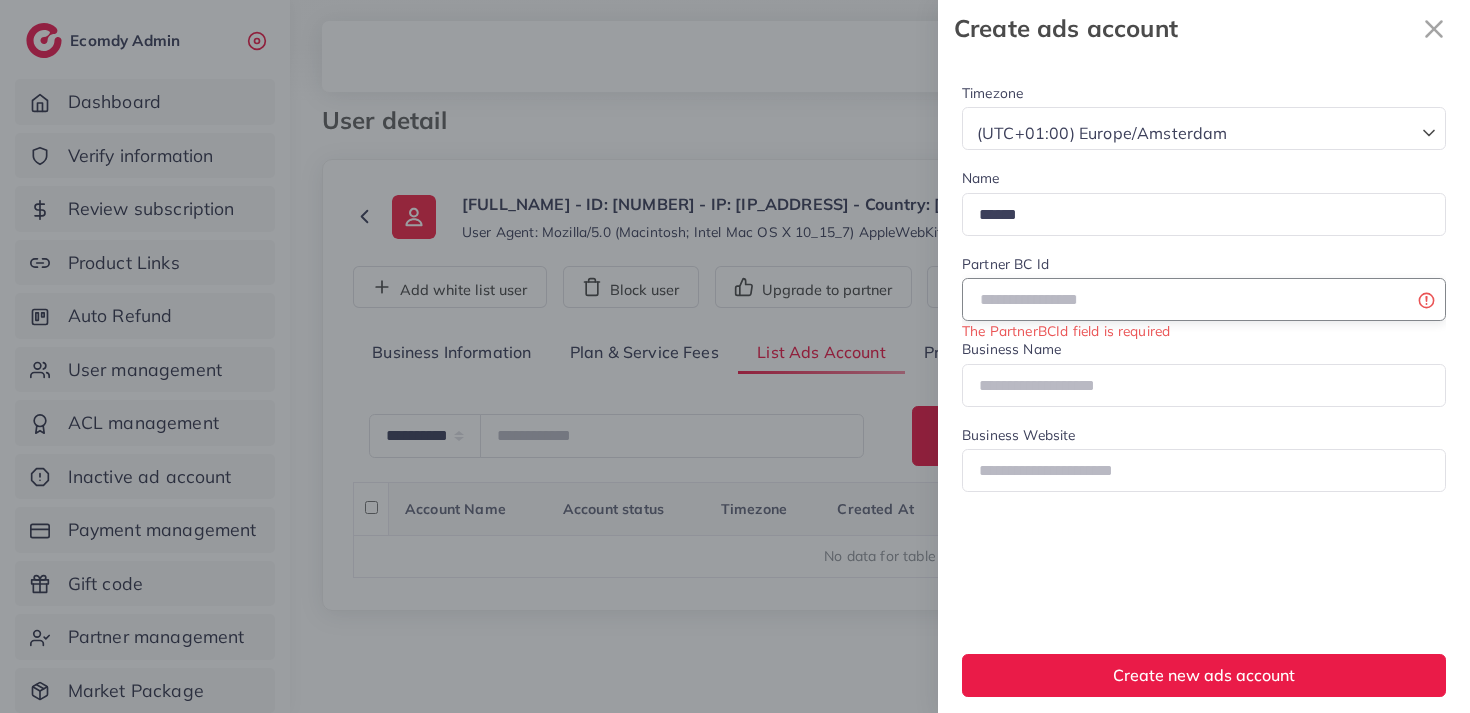 paste on "**********" 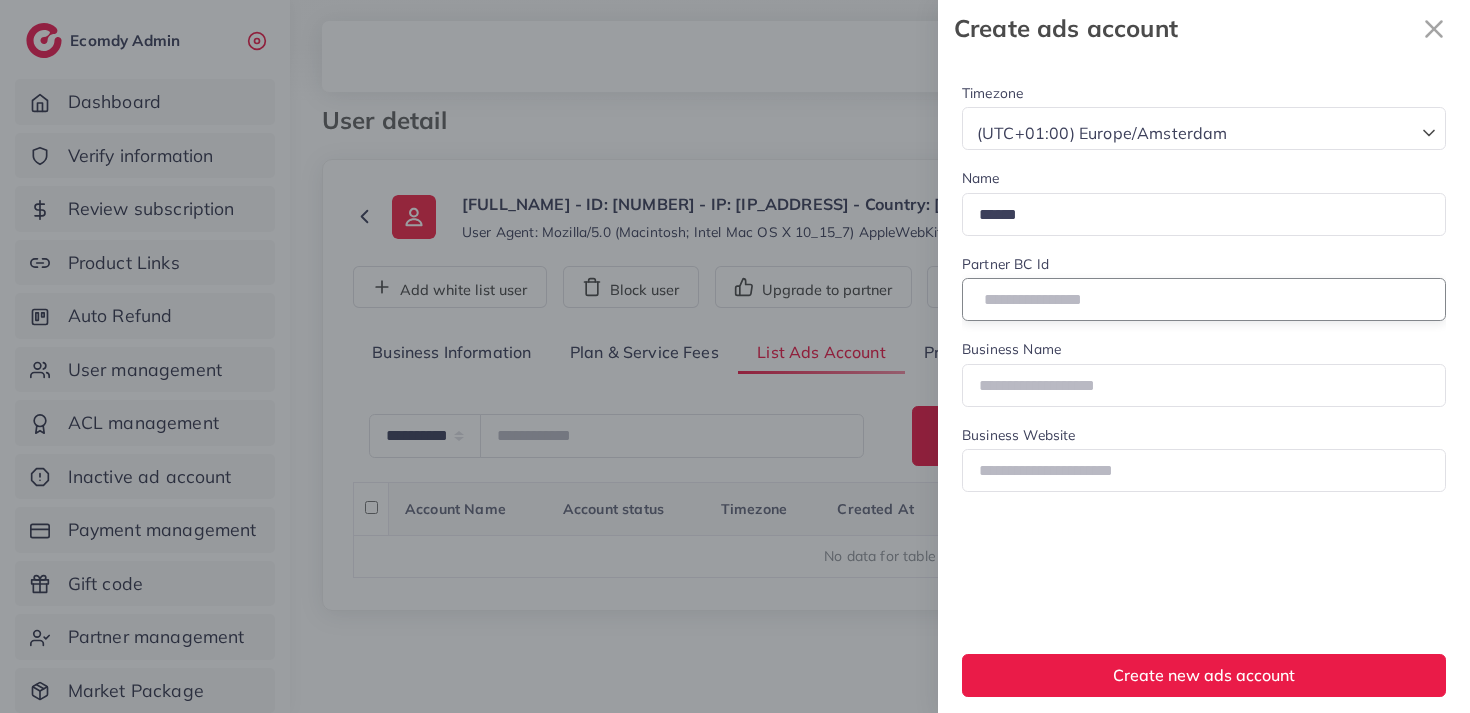 type on "**********" 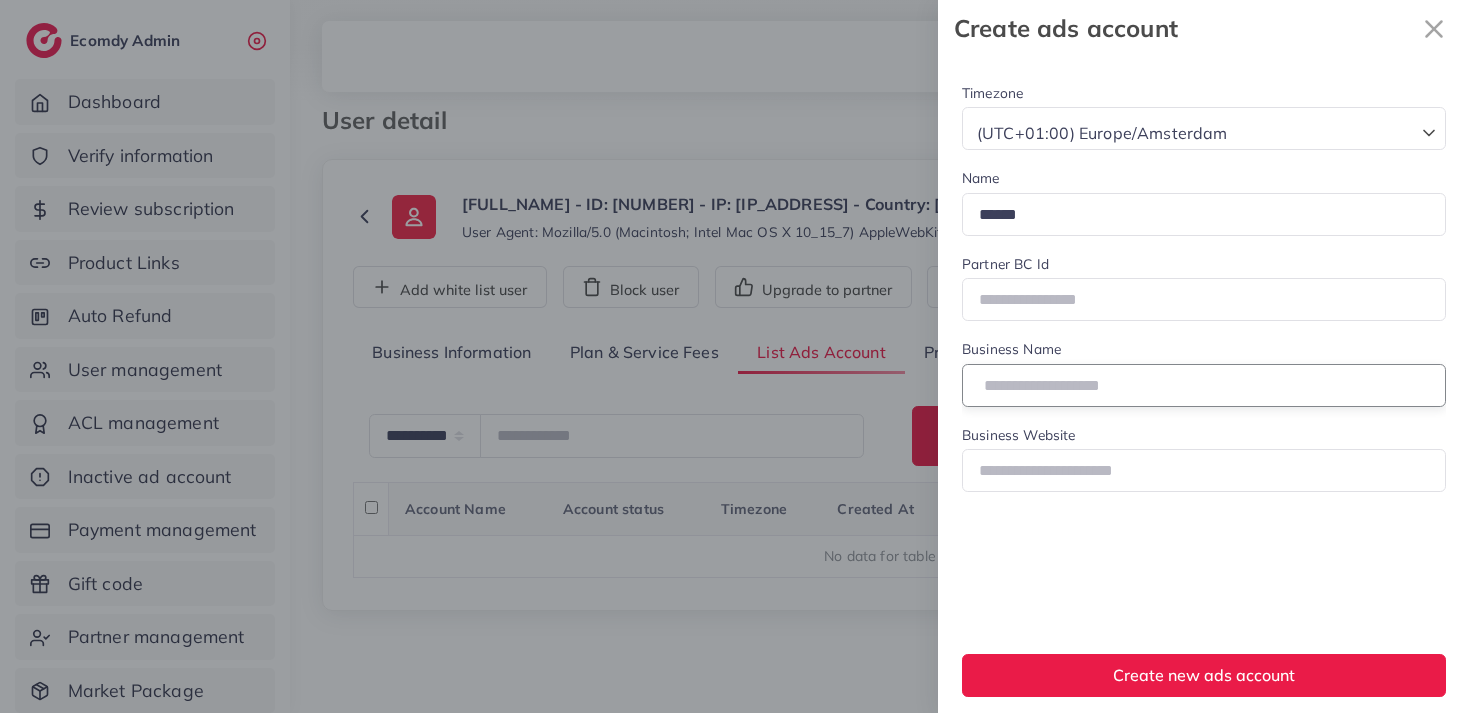click at bounding box center (1204, 385) 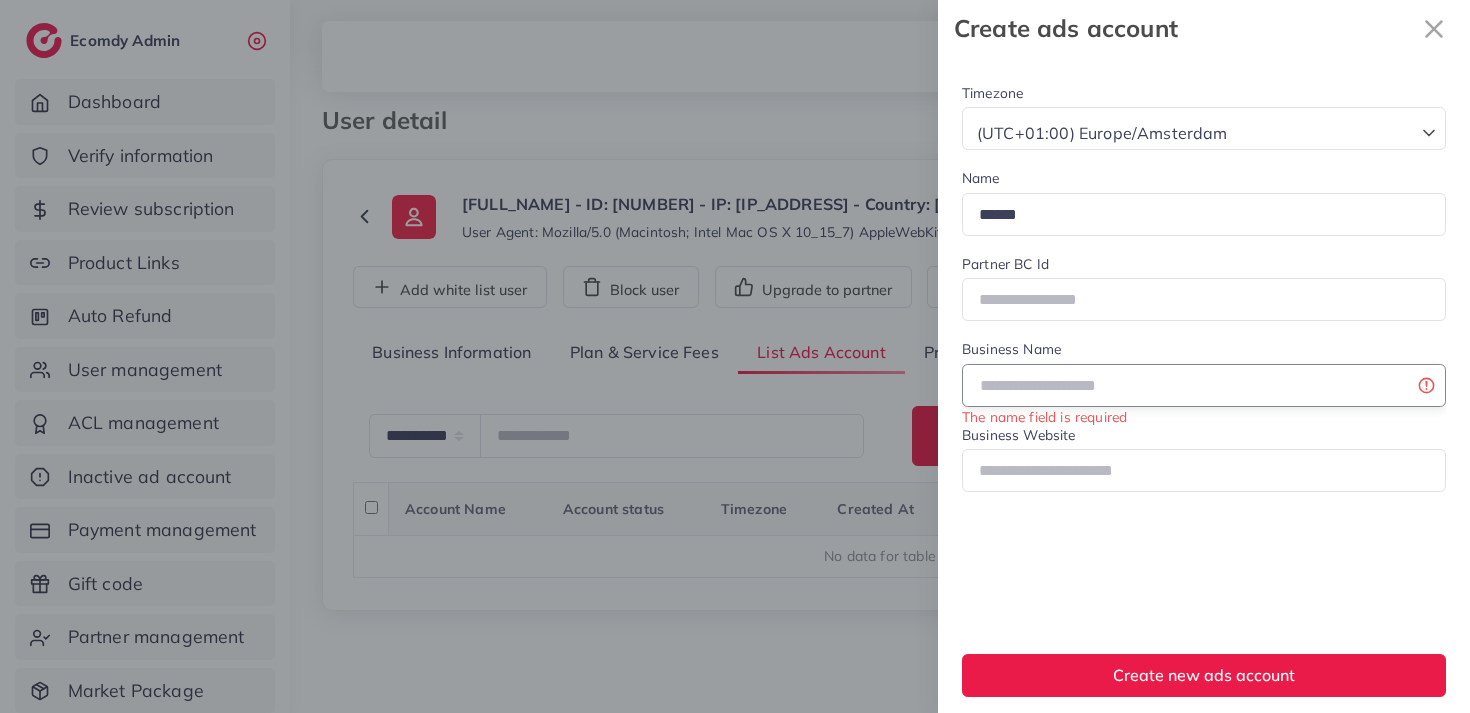 paste on "*****" 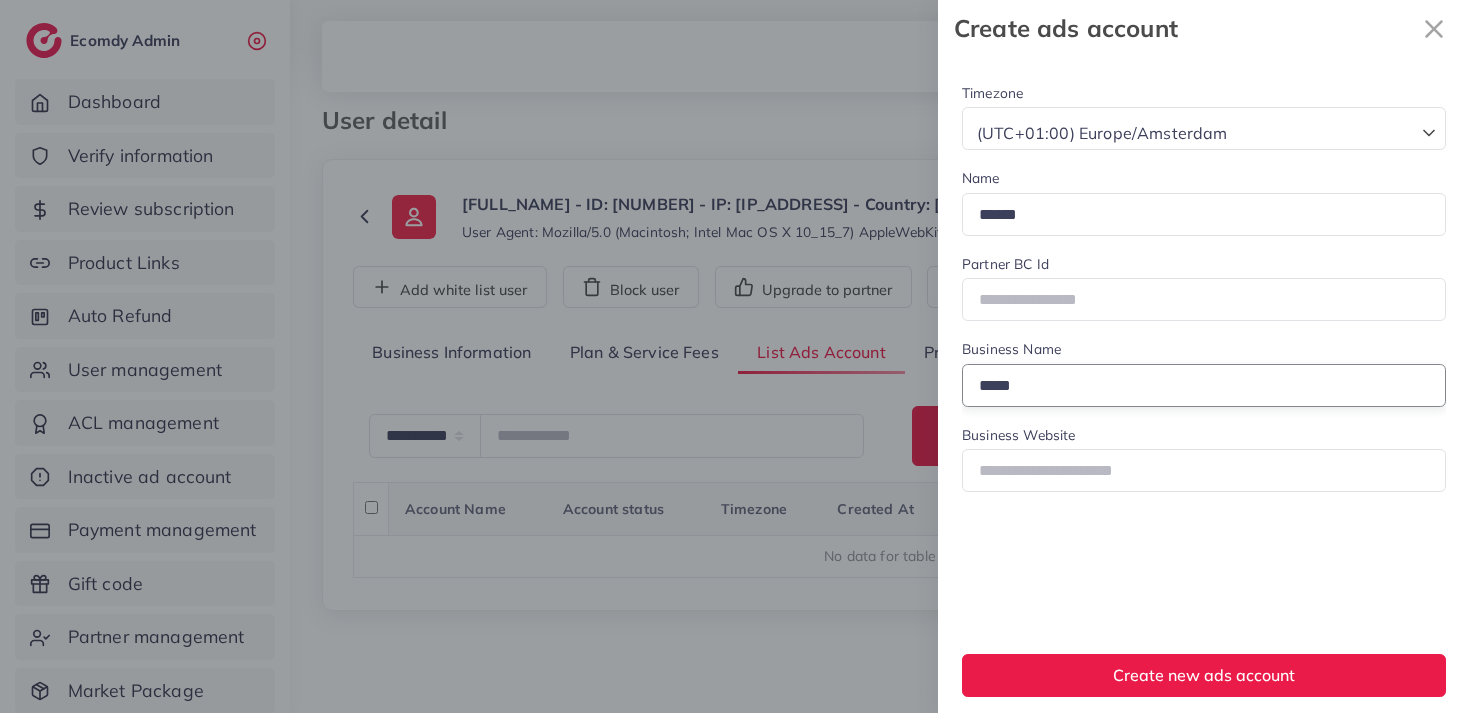 type on "*****" 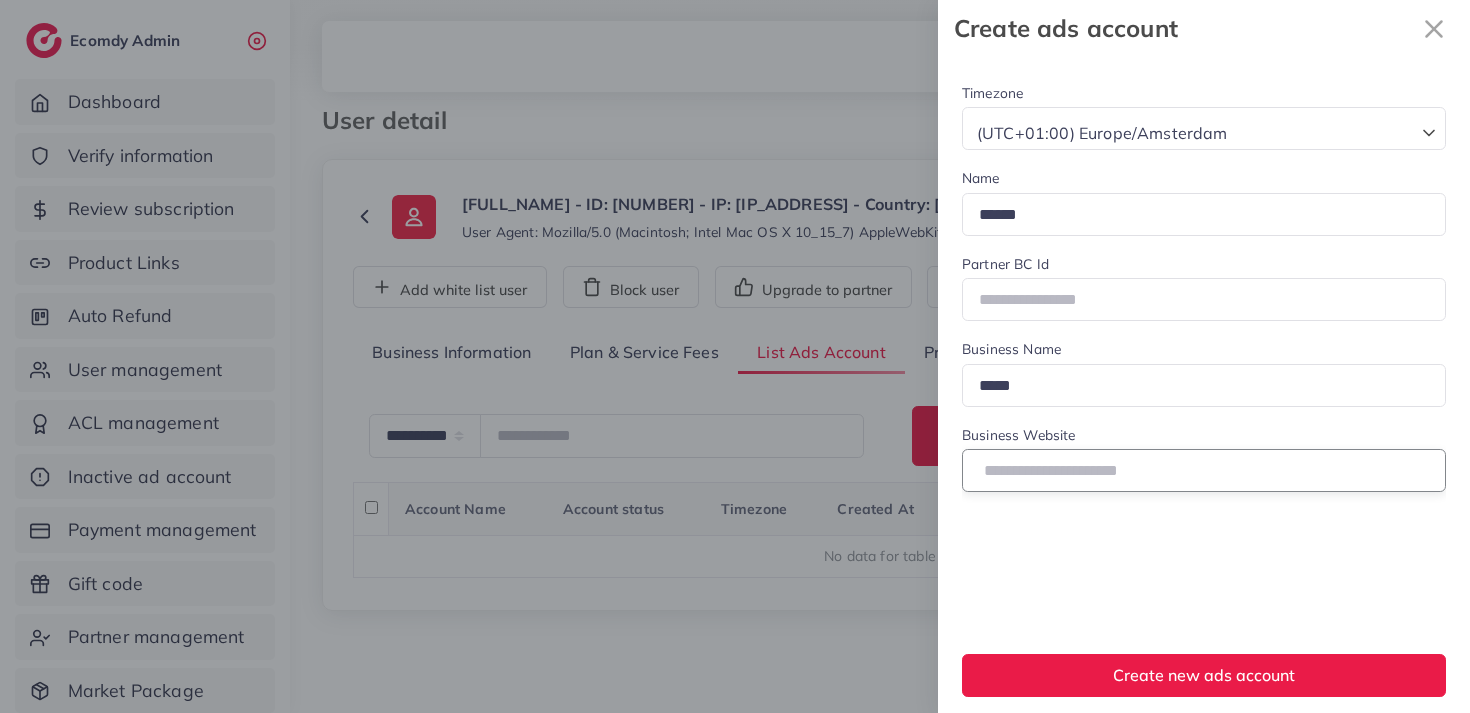 click at bounding box center (1204, 470) 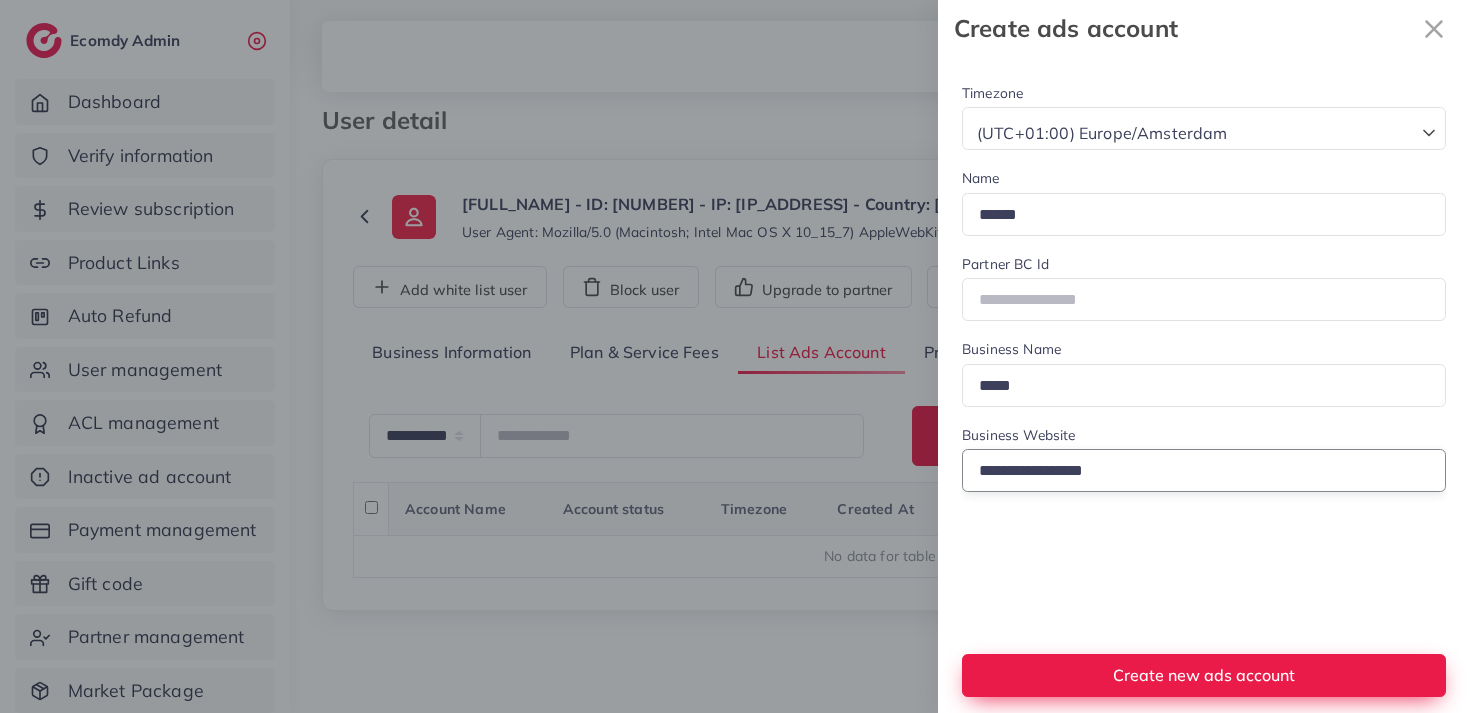 type on "**********" 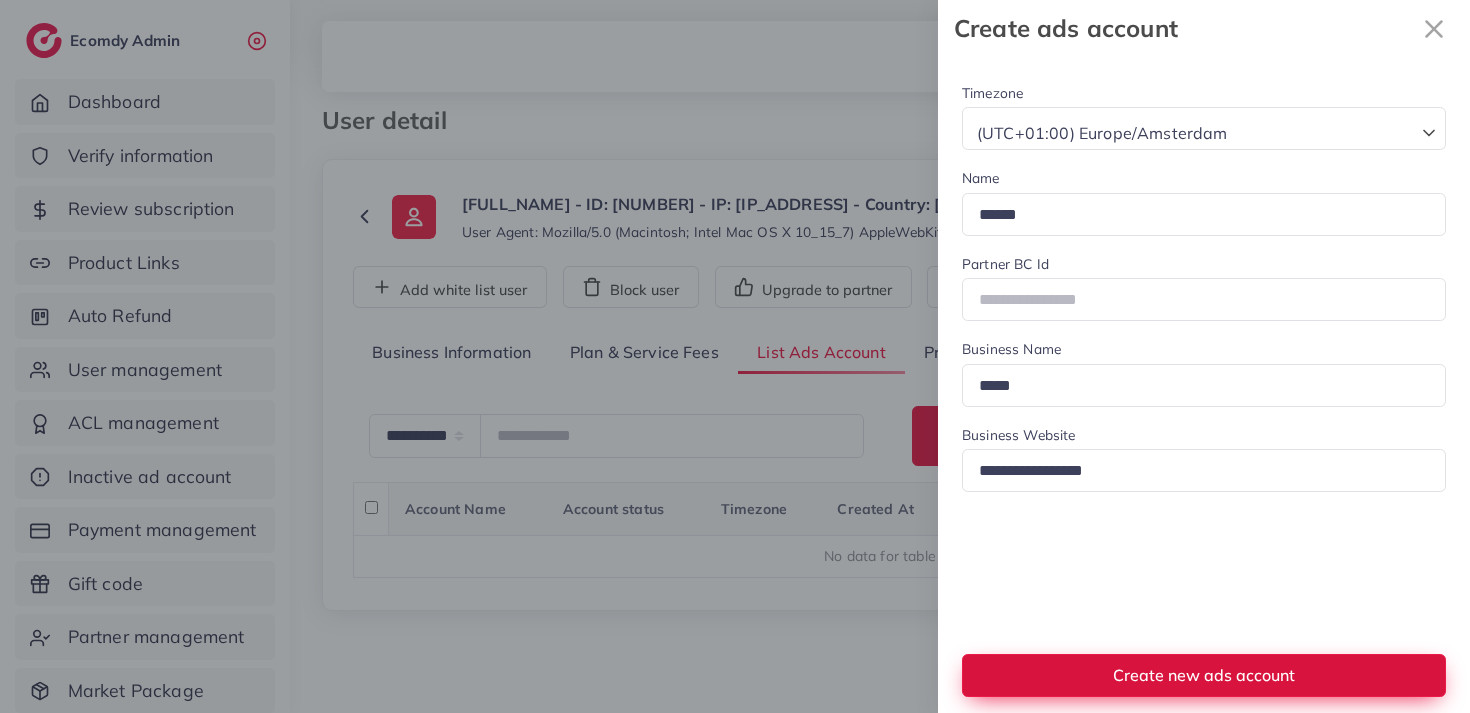 click on "Create new ads account" at bounding box center (1204, 675) 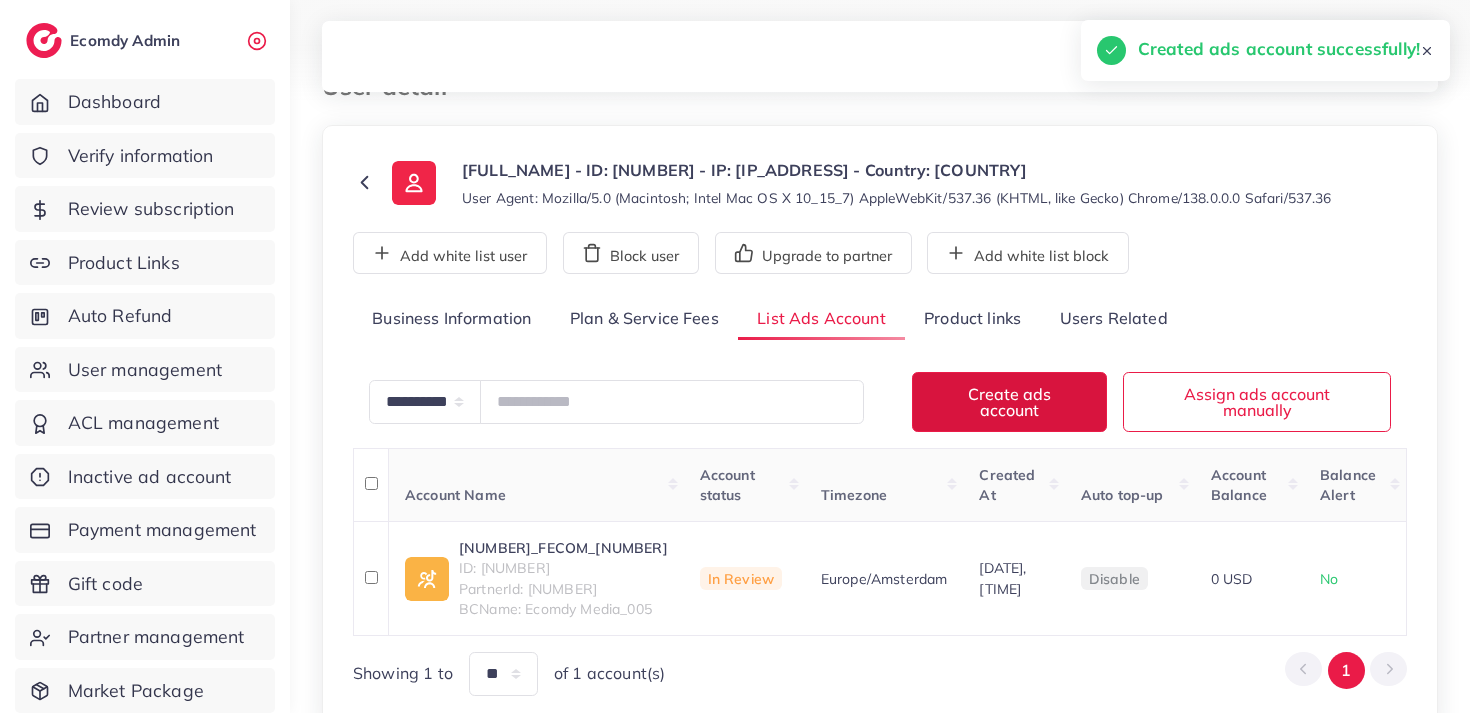 scroll, scrollTop: 62, scrollLeft: 0, axis: vertical 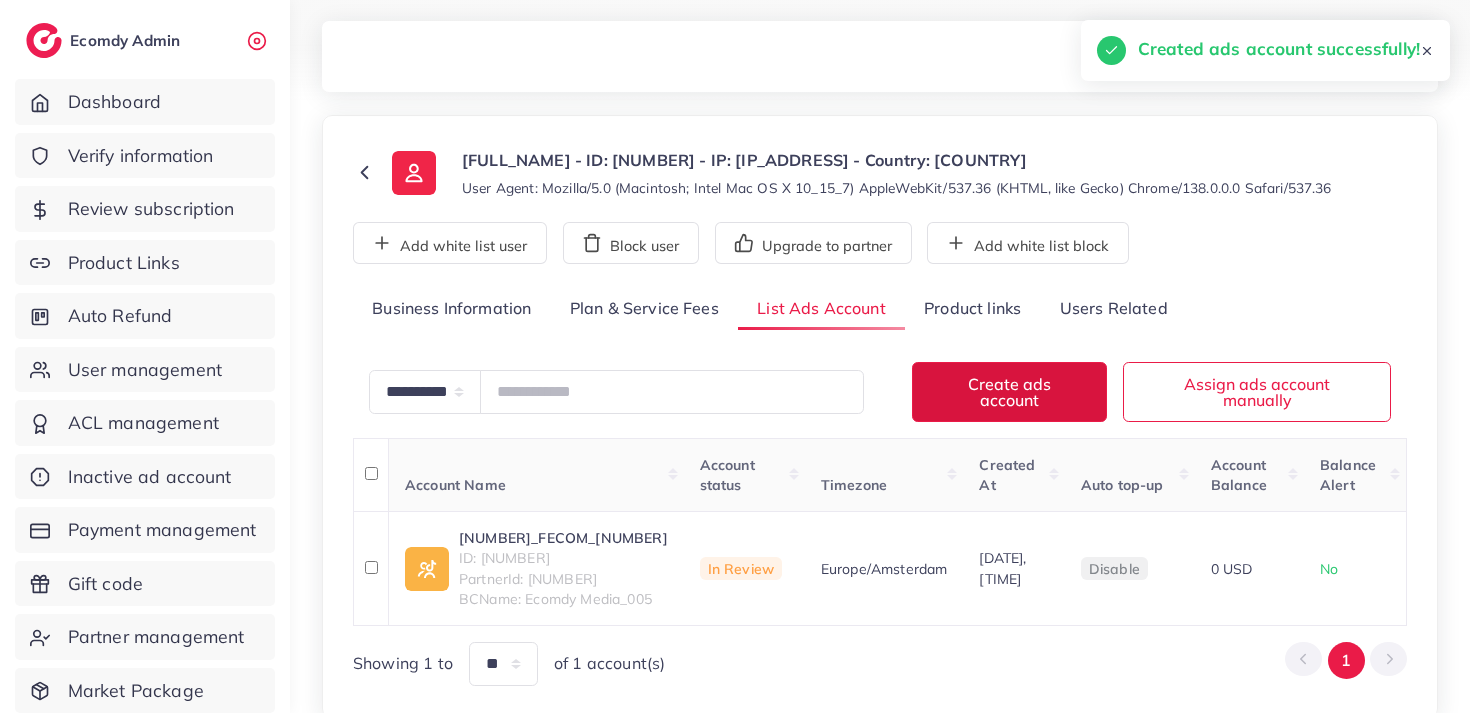 type 